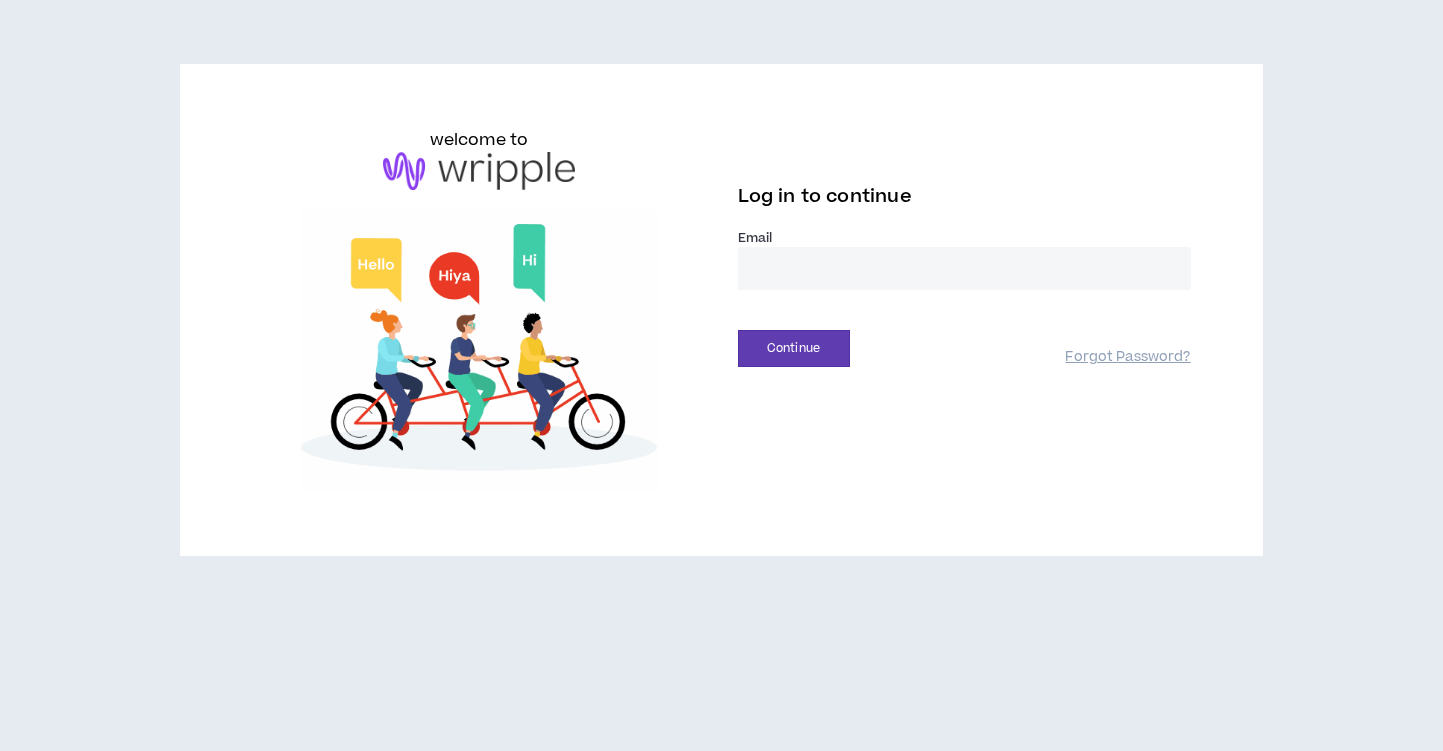 scroll, scrollTop: 0, scrollLeft: 0, axis: both 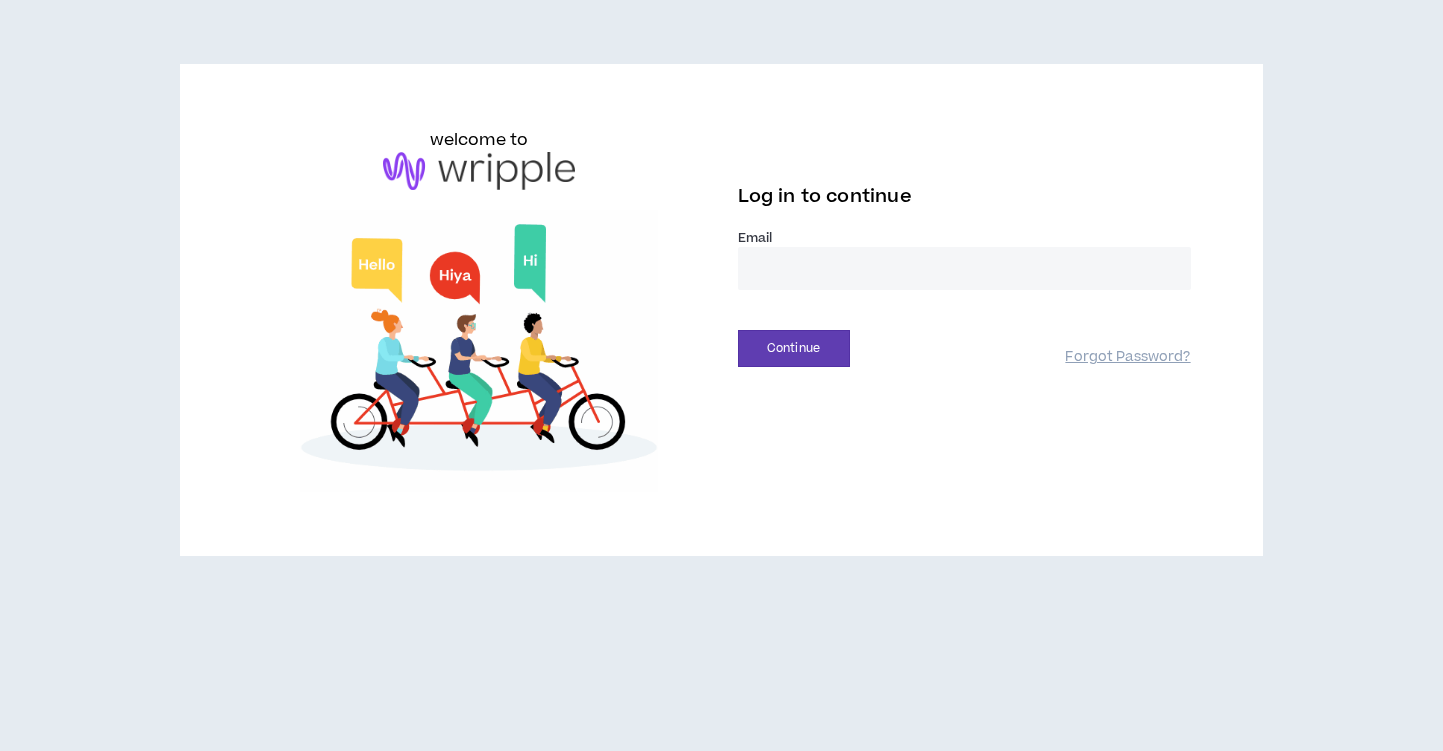 click at bounding box center [964, 268] 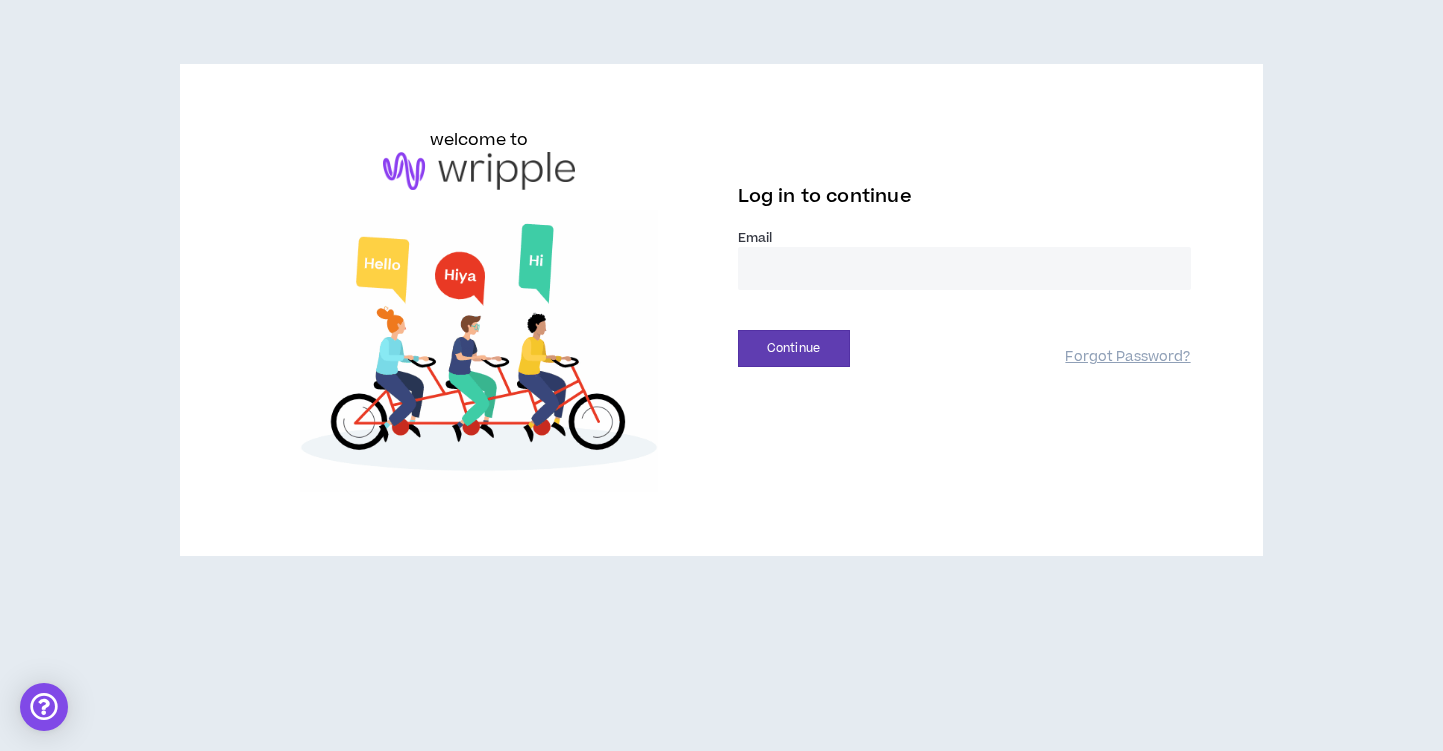 type on "**********" 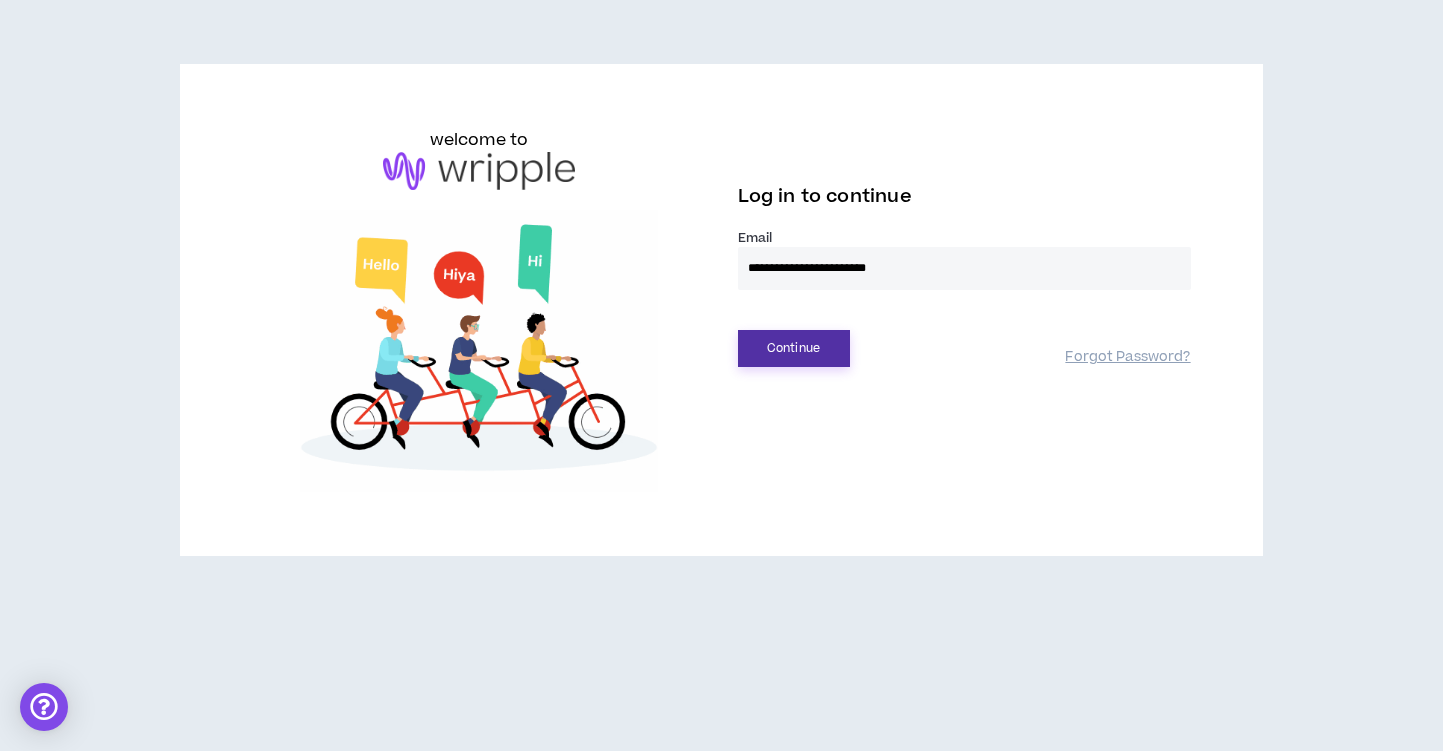 click on "Continue" at bounding box center (794, 348) 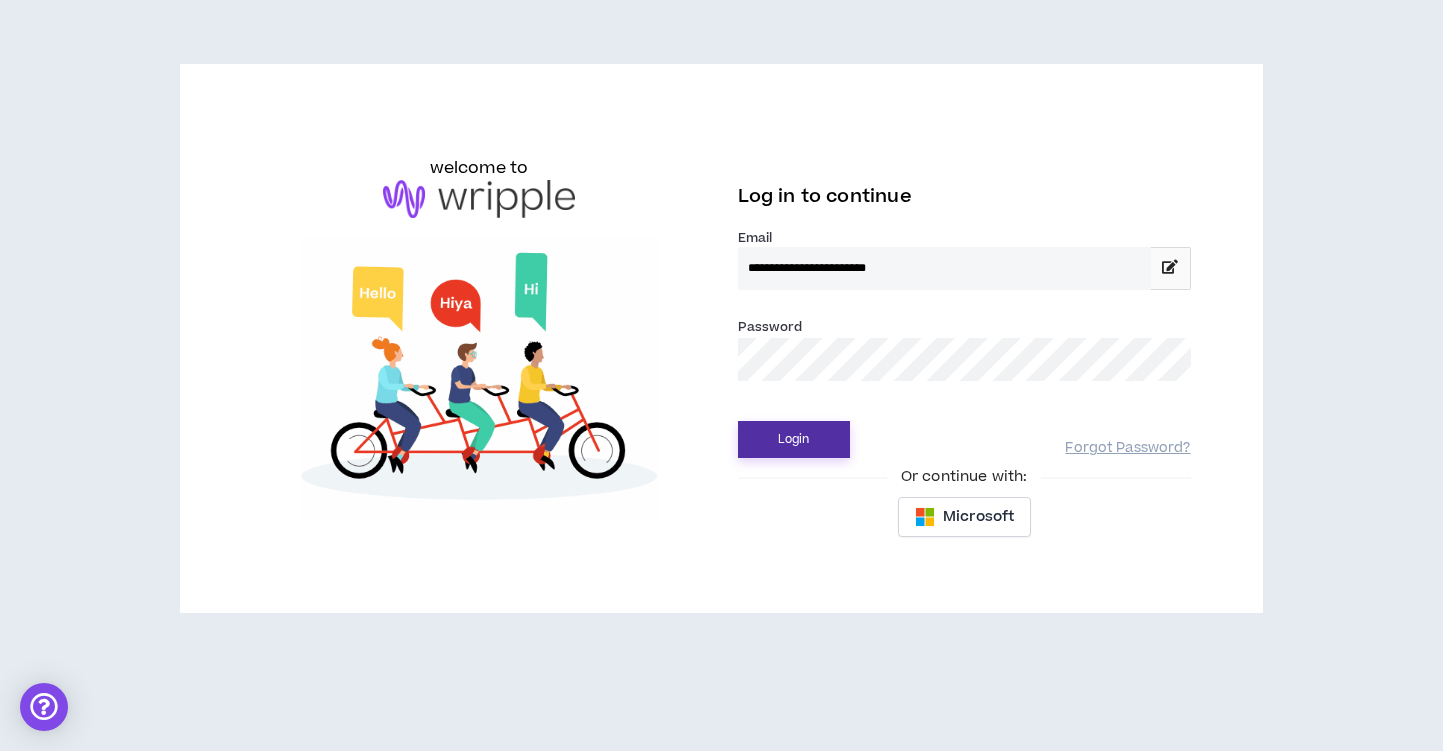 click on "Login" at bounding box center [794, 439] 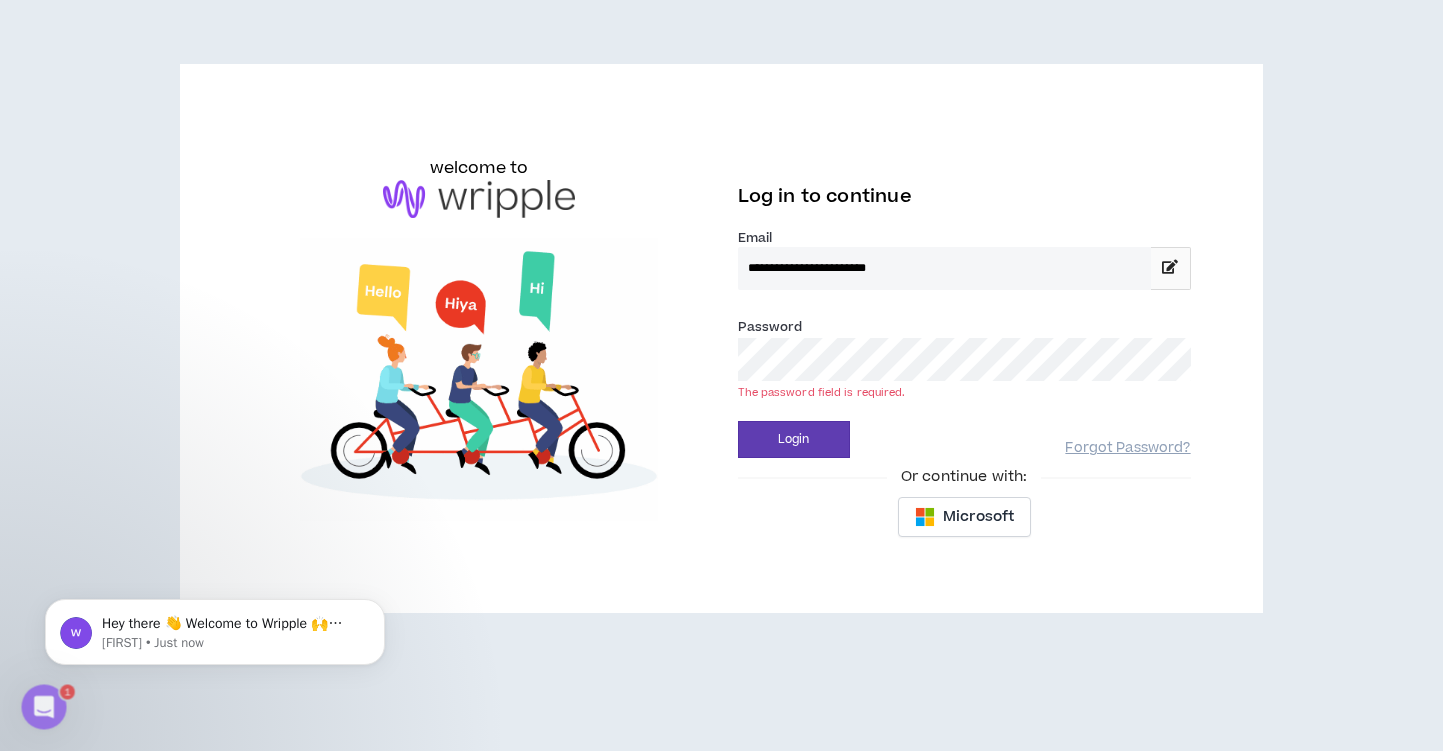 scroll, scrollTop: 0, scrollLeft: 0, axis: both 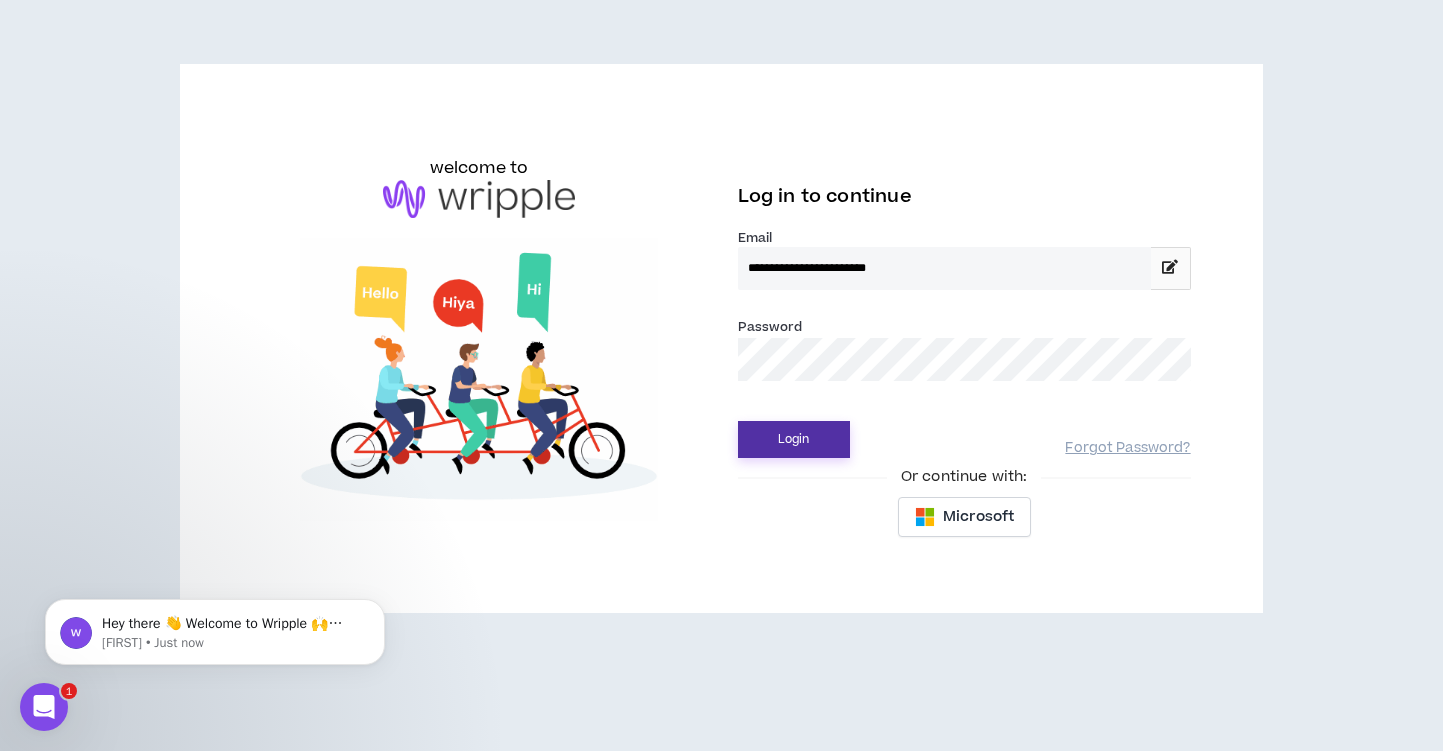 click on "Login" at bounding box center (794, 439) 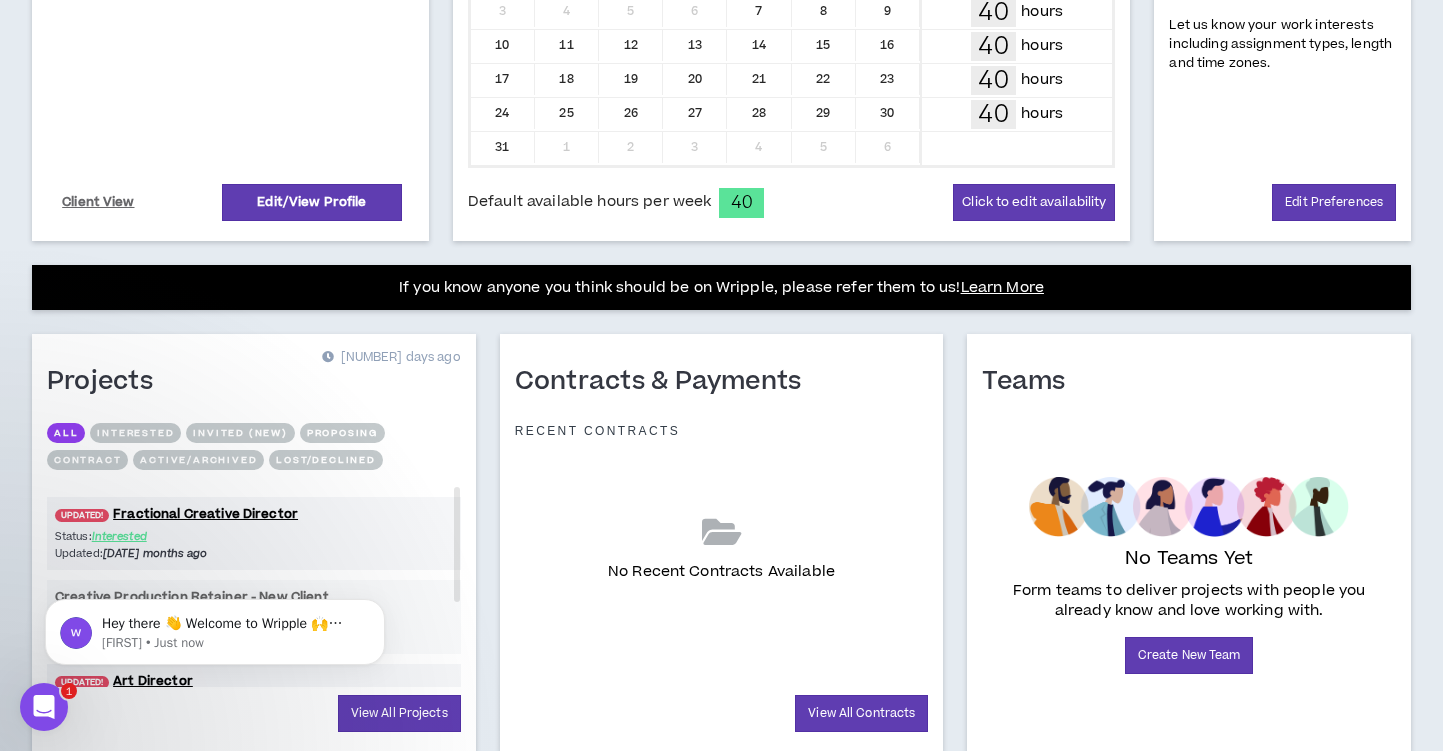 scroll, scrollTop: 633, scrollLeft: 0, axis: vertical 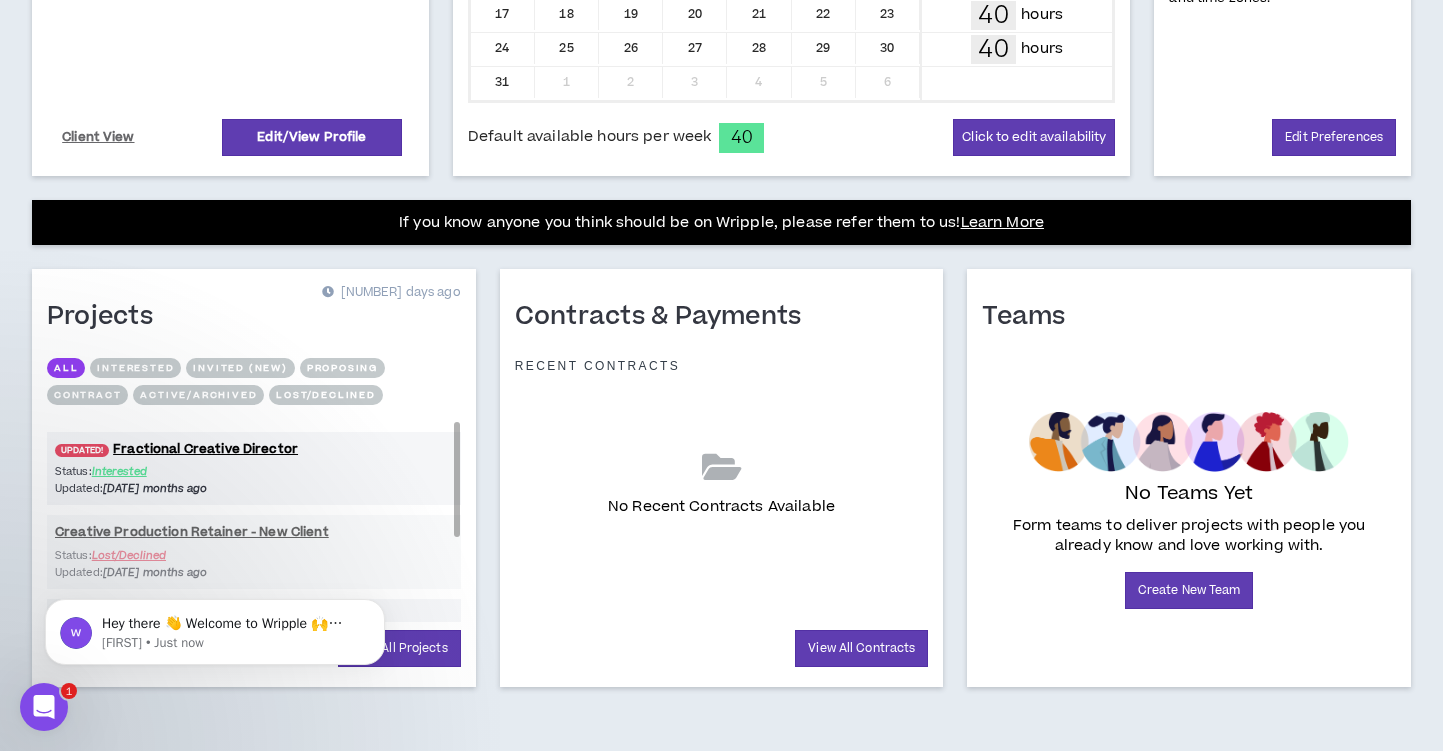 click on "Updated:  [DATE] months ago" at bounding box center [154, 488] 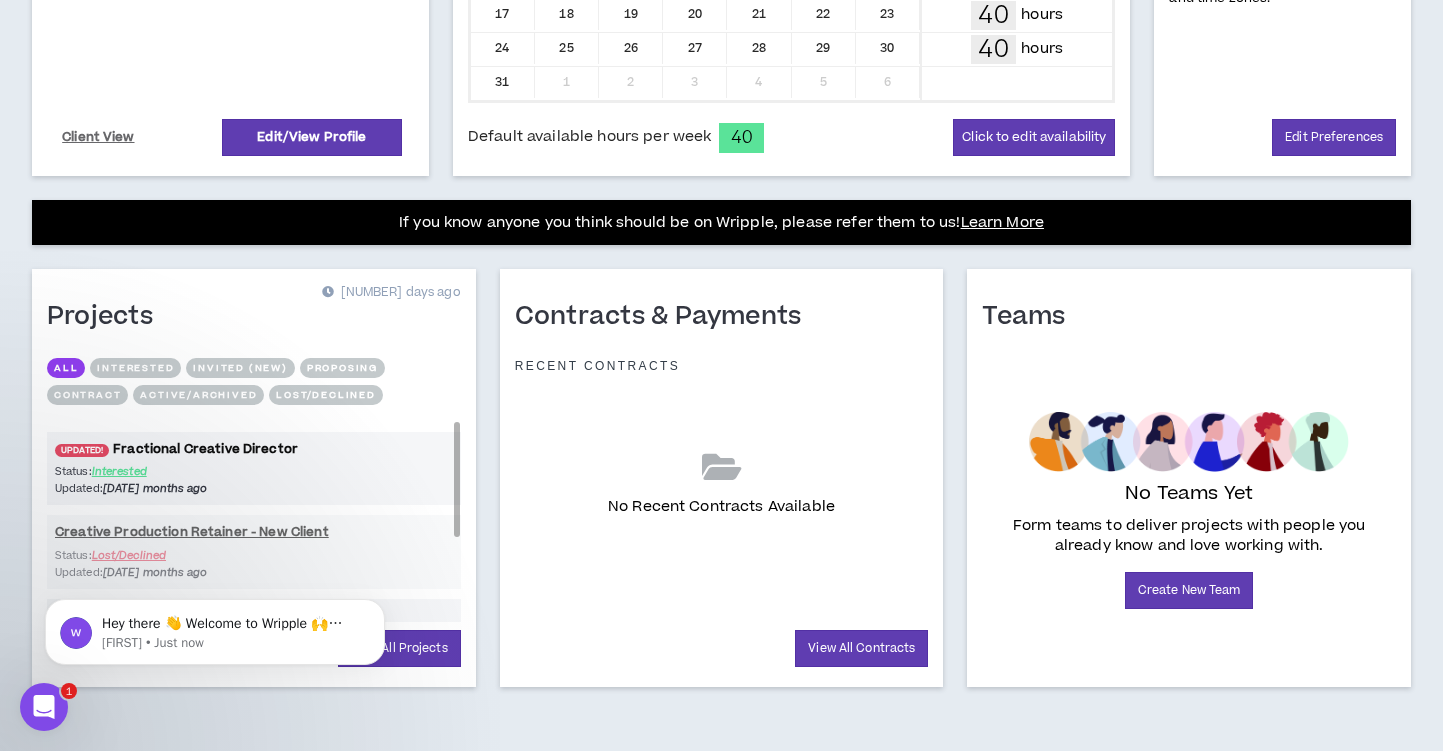 click on "UPDATED! Fractional Creative Director" at bounding box center (254, 449) 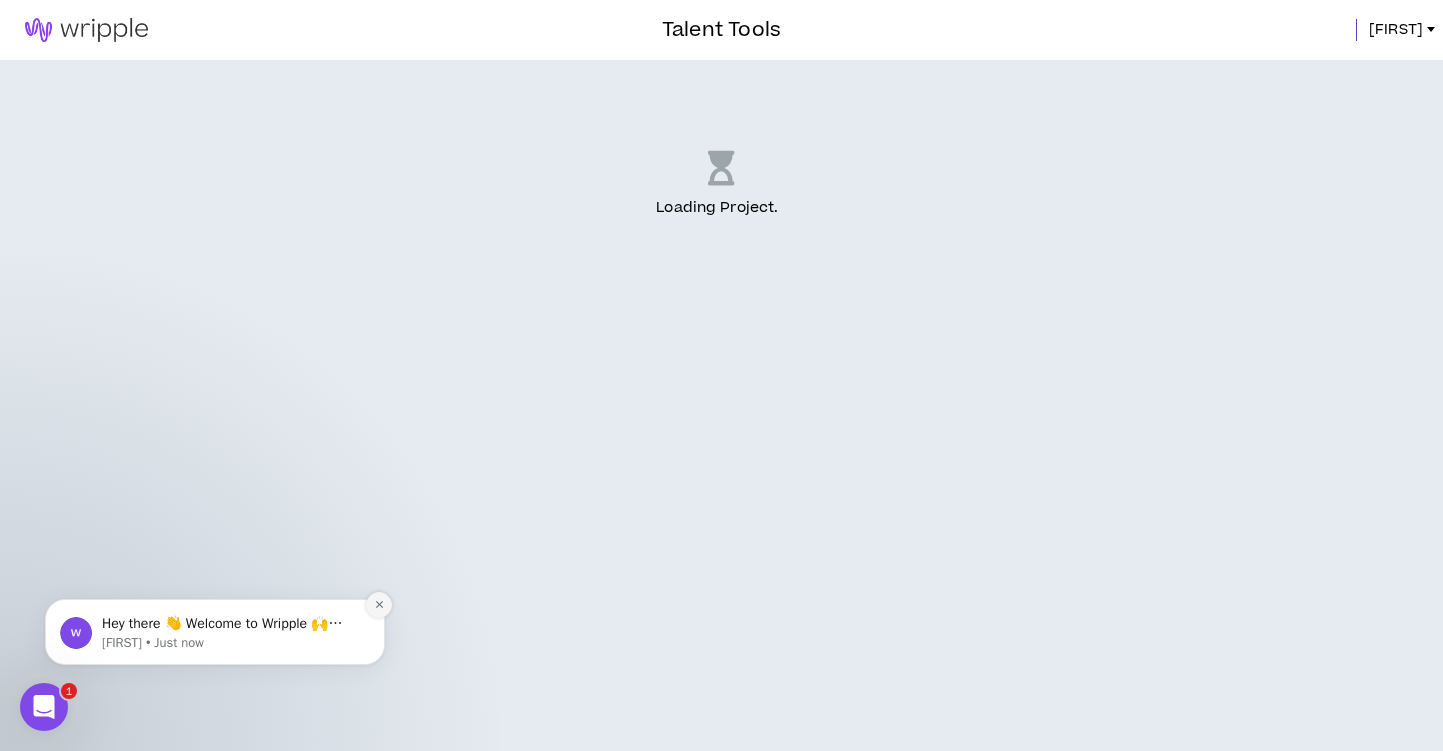 click 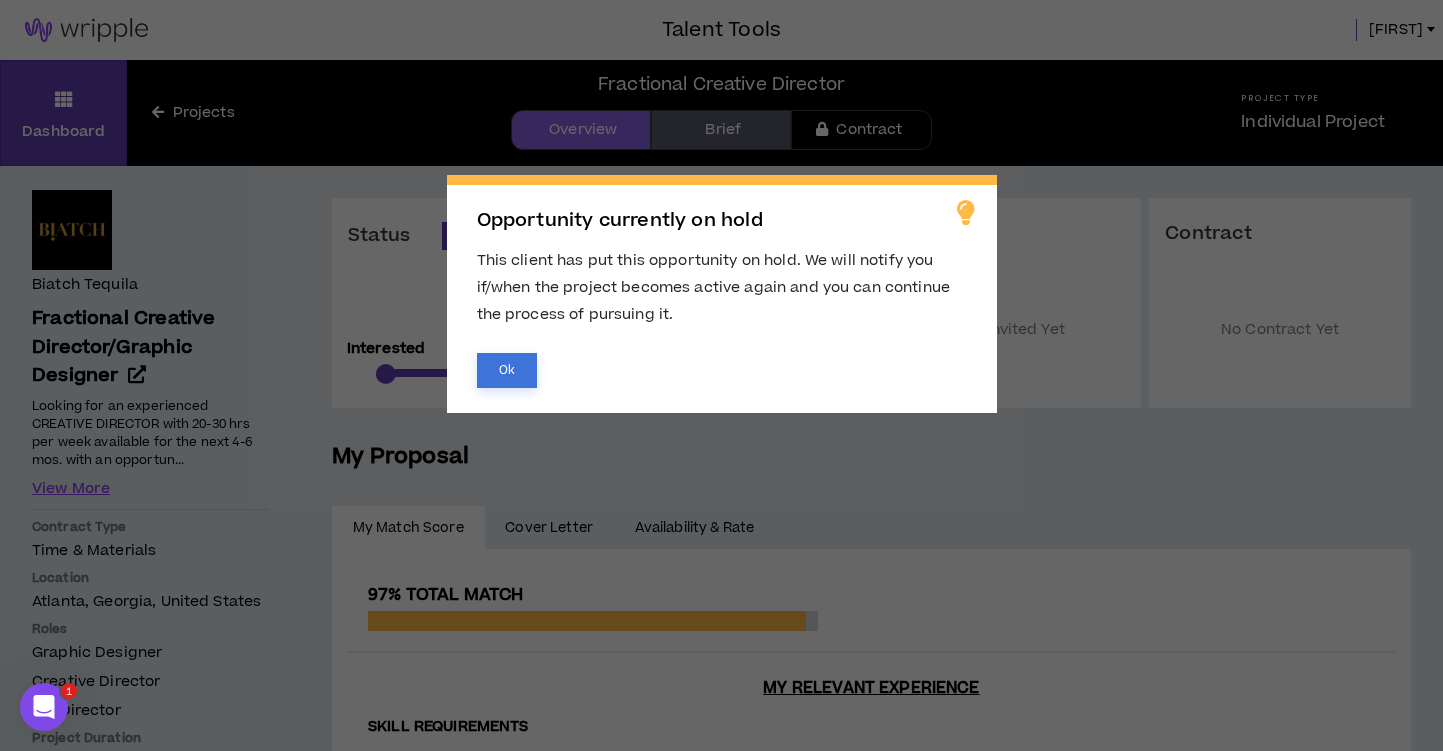 click on "Ok" at bounding box center [507, 370] 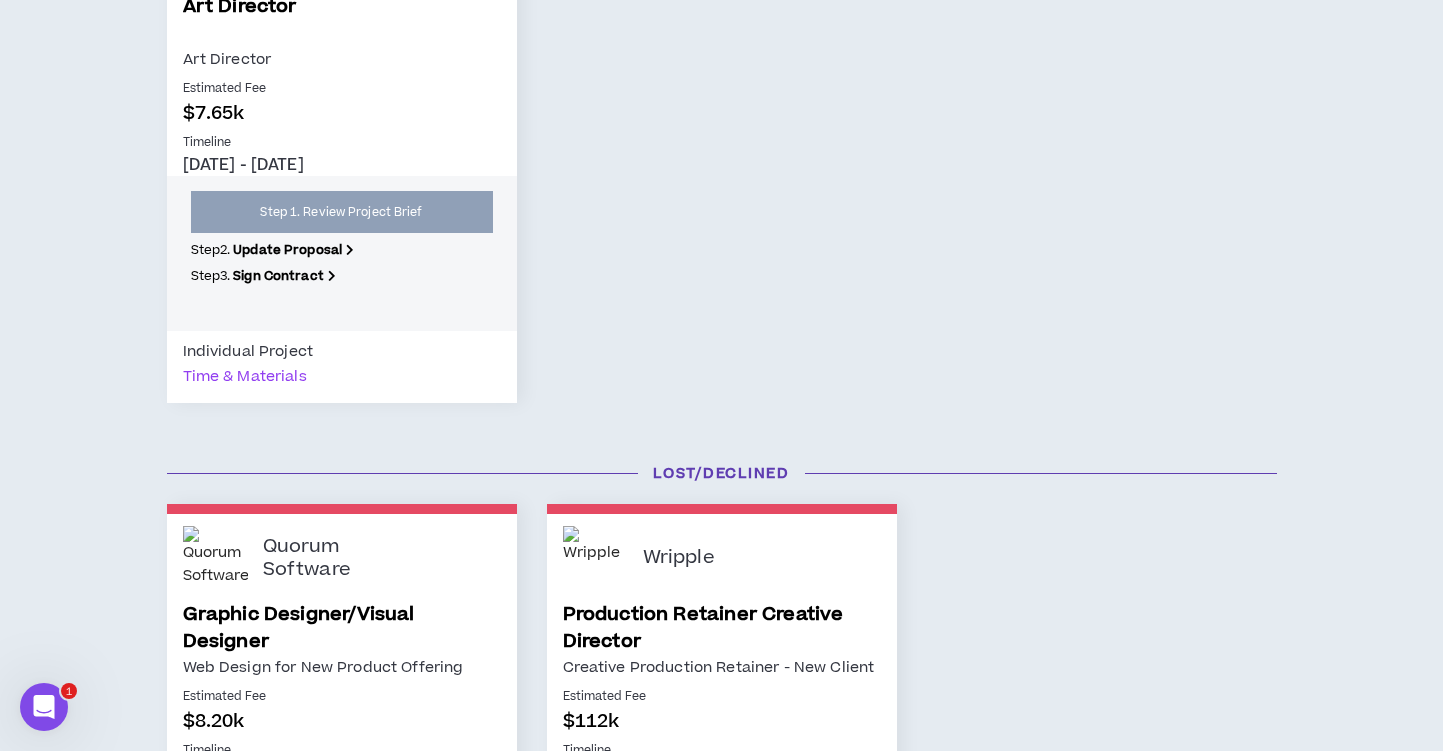 scroll, scrollTop: 1427, scrollLeft: 0, axis: vertical 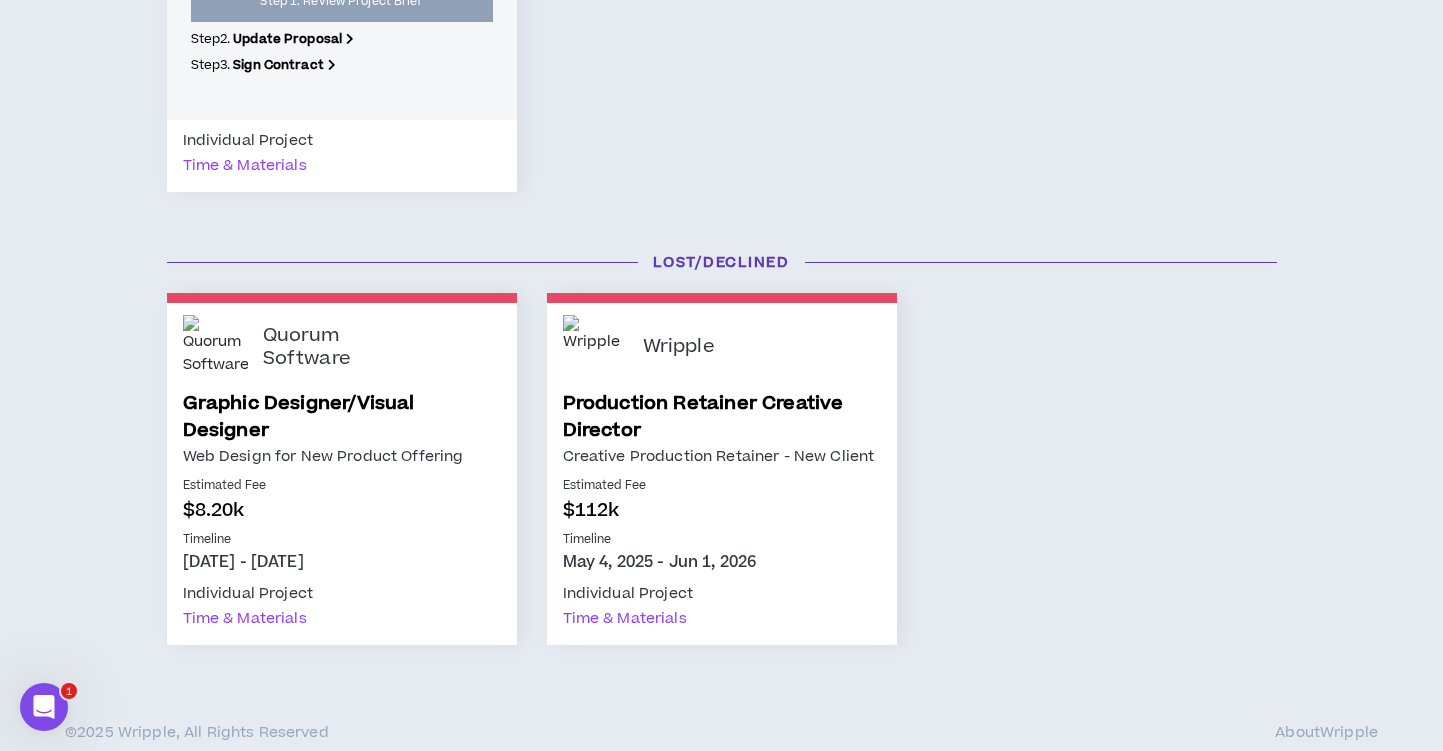 click on "Quorum Software Graphic Designer/Visual Designer Web Design for New Product Offering Estimated Fee $[NUMBER]k Timeline [DATE] - [DATE] Individual Project Time & Materials Wripple Production Retainer Creative Director Creative Production Retainer - New Client Estimated Fee $[NUMBER]k Timeline [DATE] - [DATE] Individual Project Time & Materials" at bounding box center (722, 469) 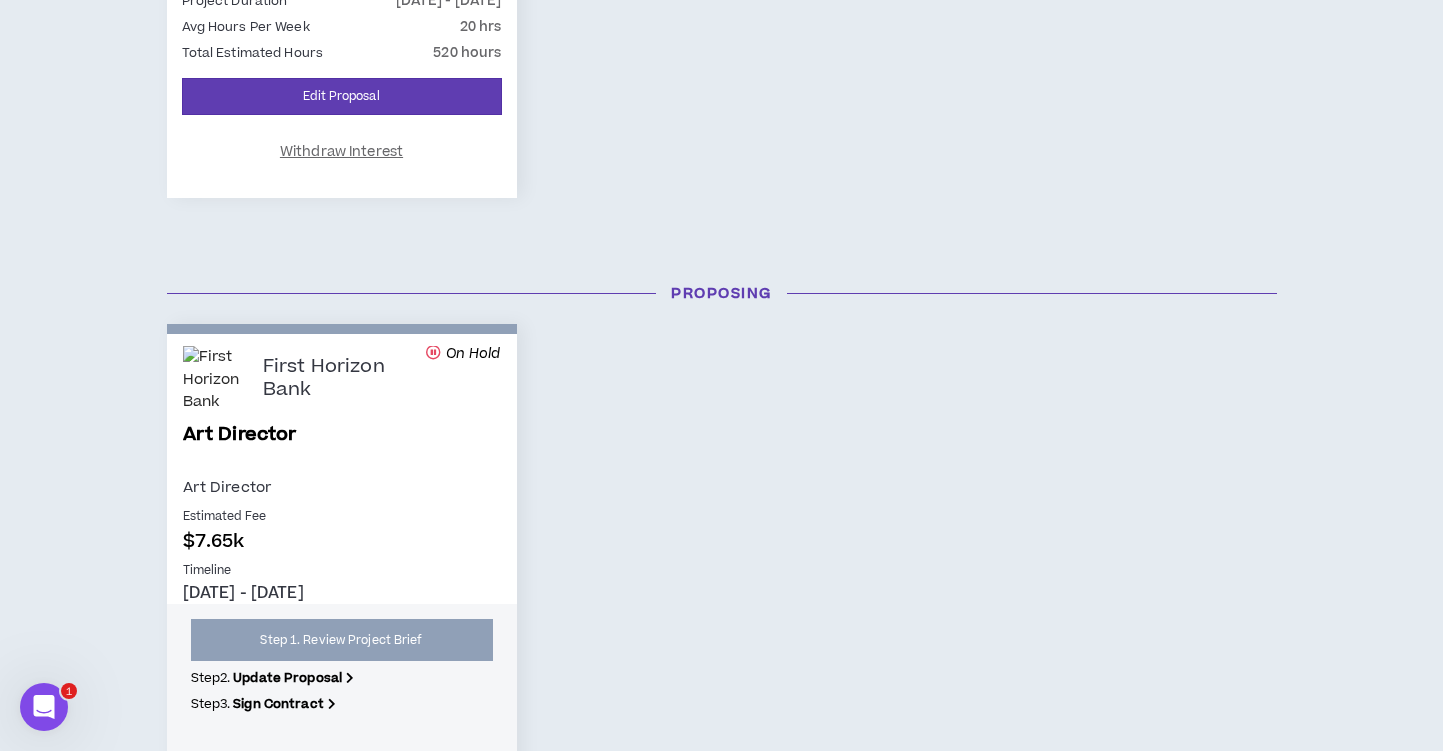 scroll, scrollTop: 0, scrollLeft: 0, axis: both 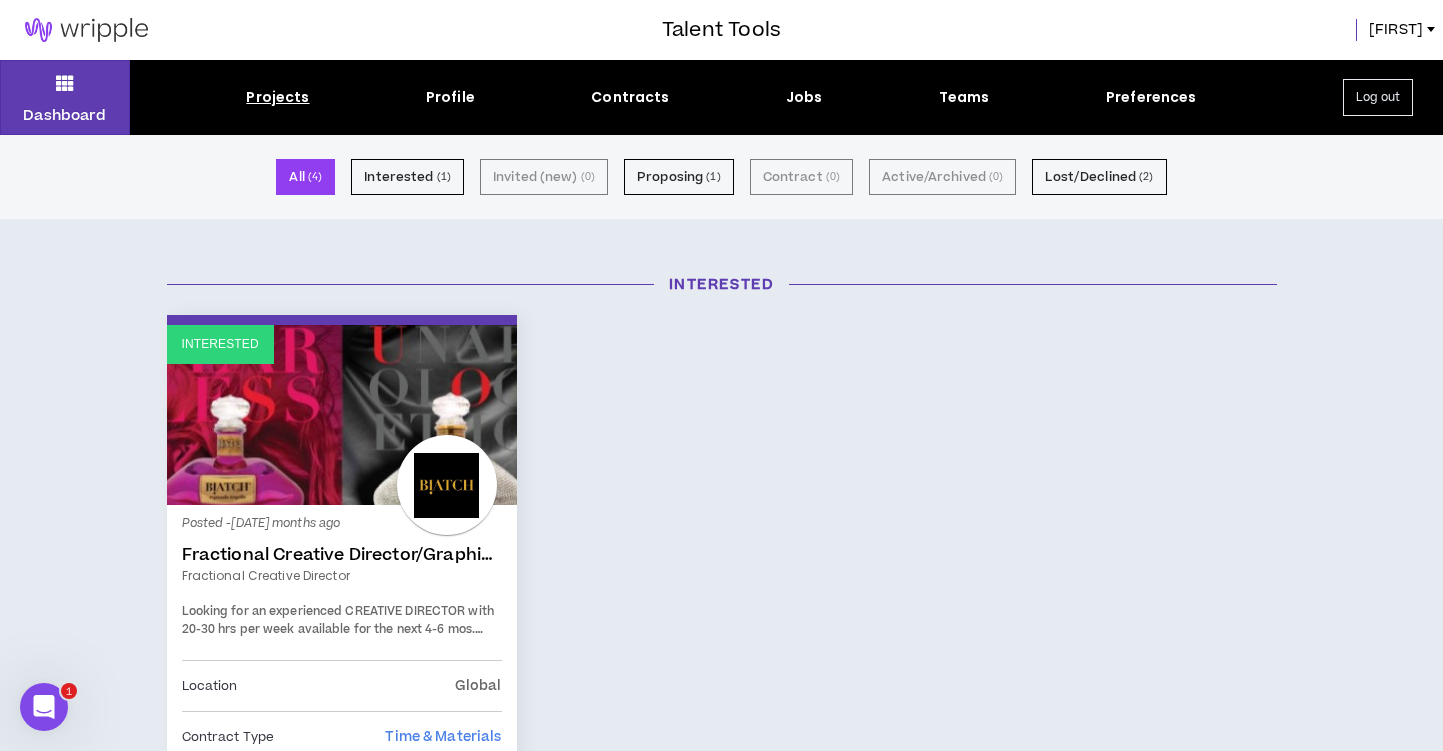 click on "Projects" at bounding box center (277, 97) 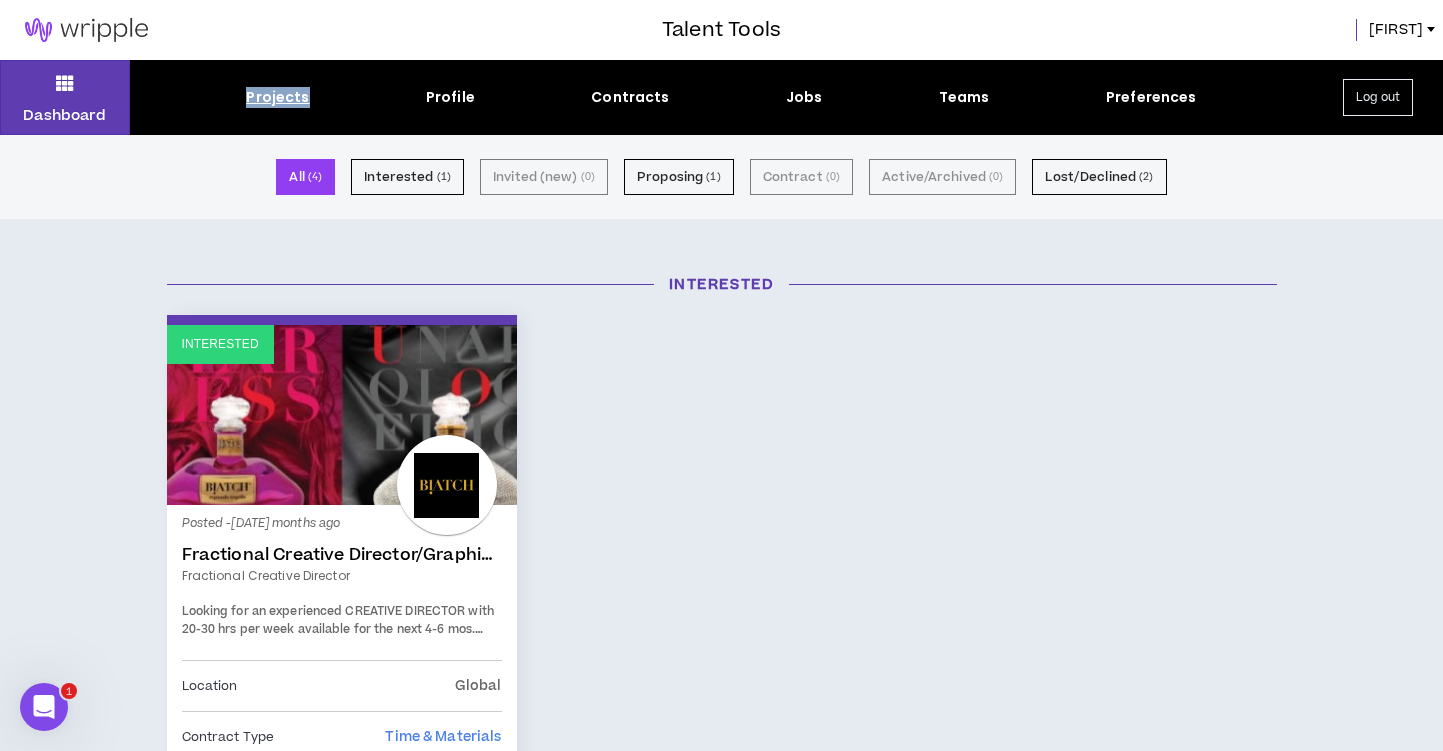 click on "Projects" at bounding box center (277, 97) 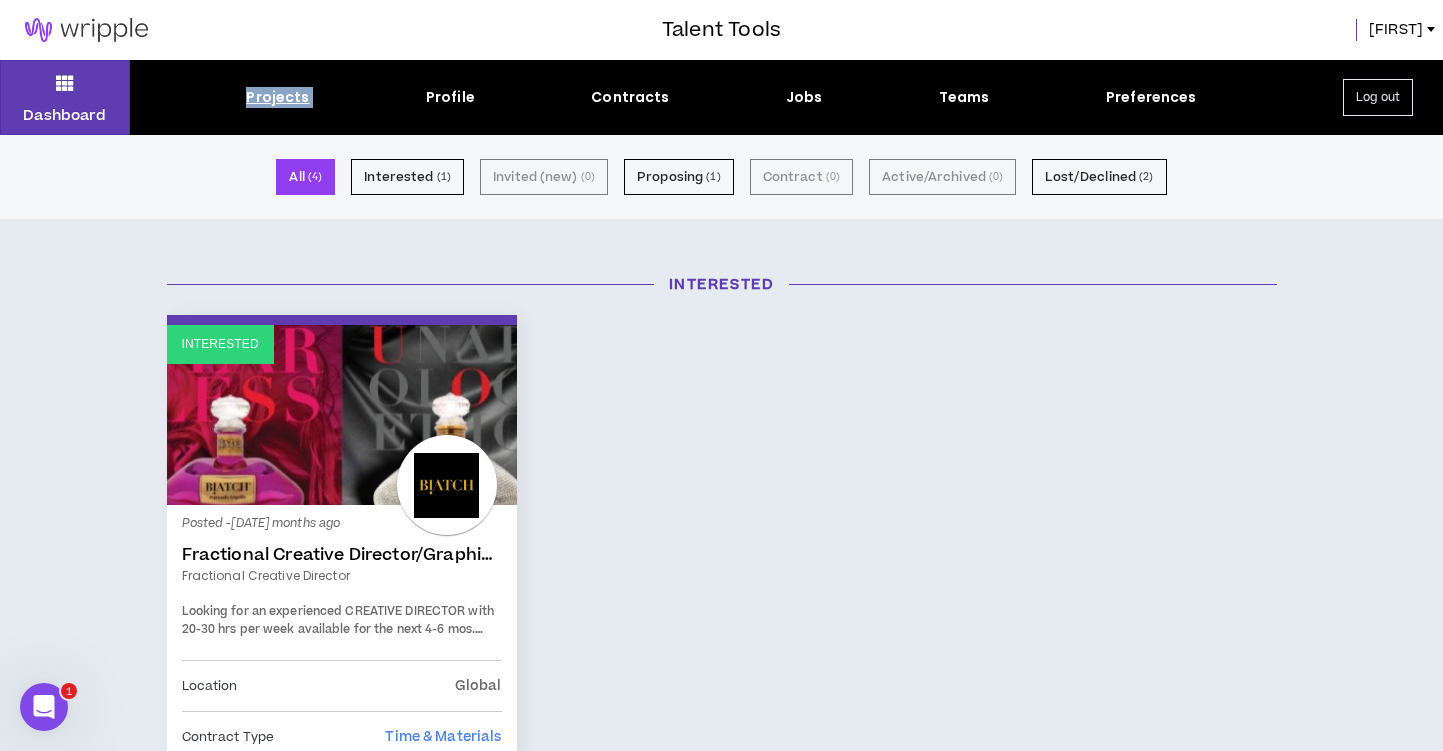click on "Projects" at bounding box center [277, 97] 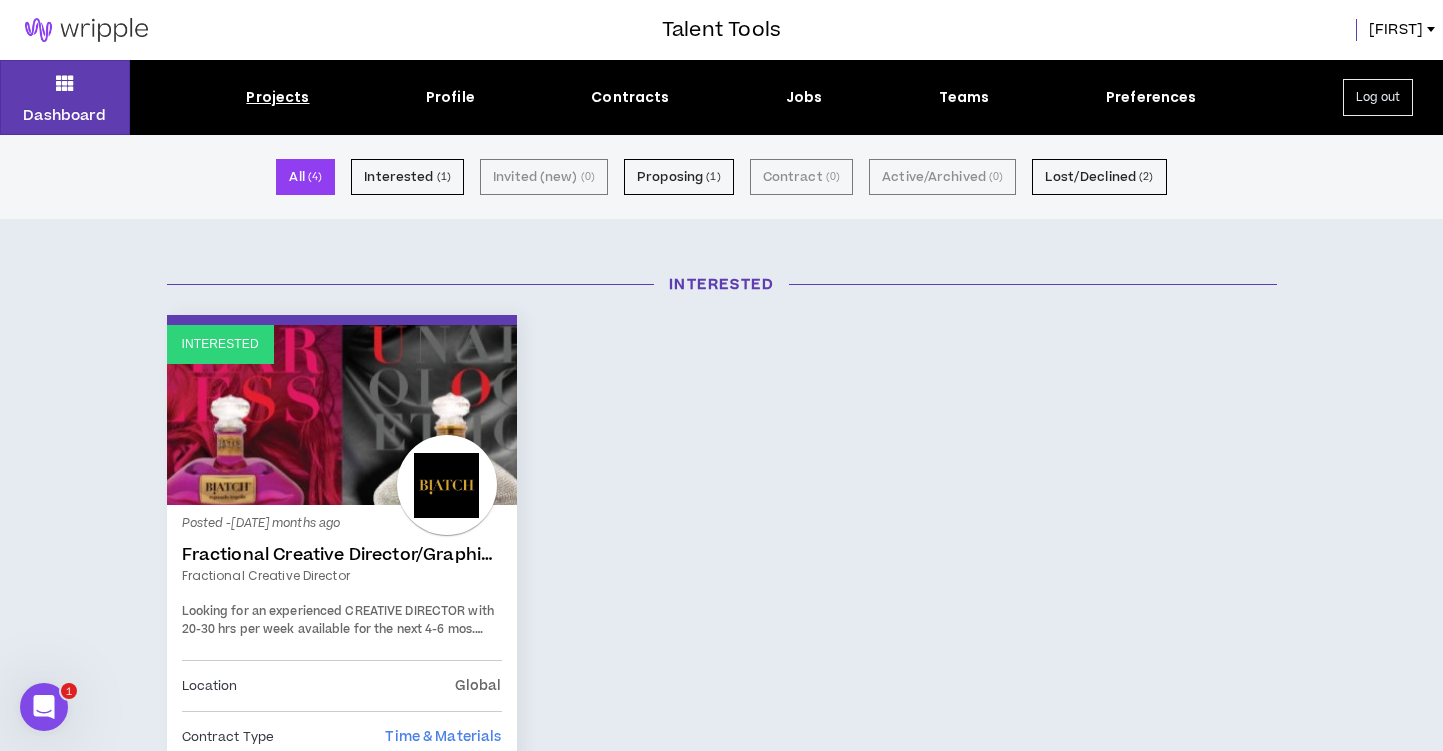 click on "All   ( 4 ) Interested   ( 1 ) Invited (new)   ( 0 ) Proposing   ( 1 ) Contract   ( 0 ) Active/Archived   ( 0 ) Lost/Declined   ( 2 )" at bounding box center [721, 177] 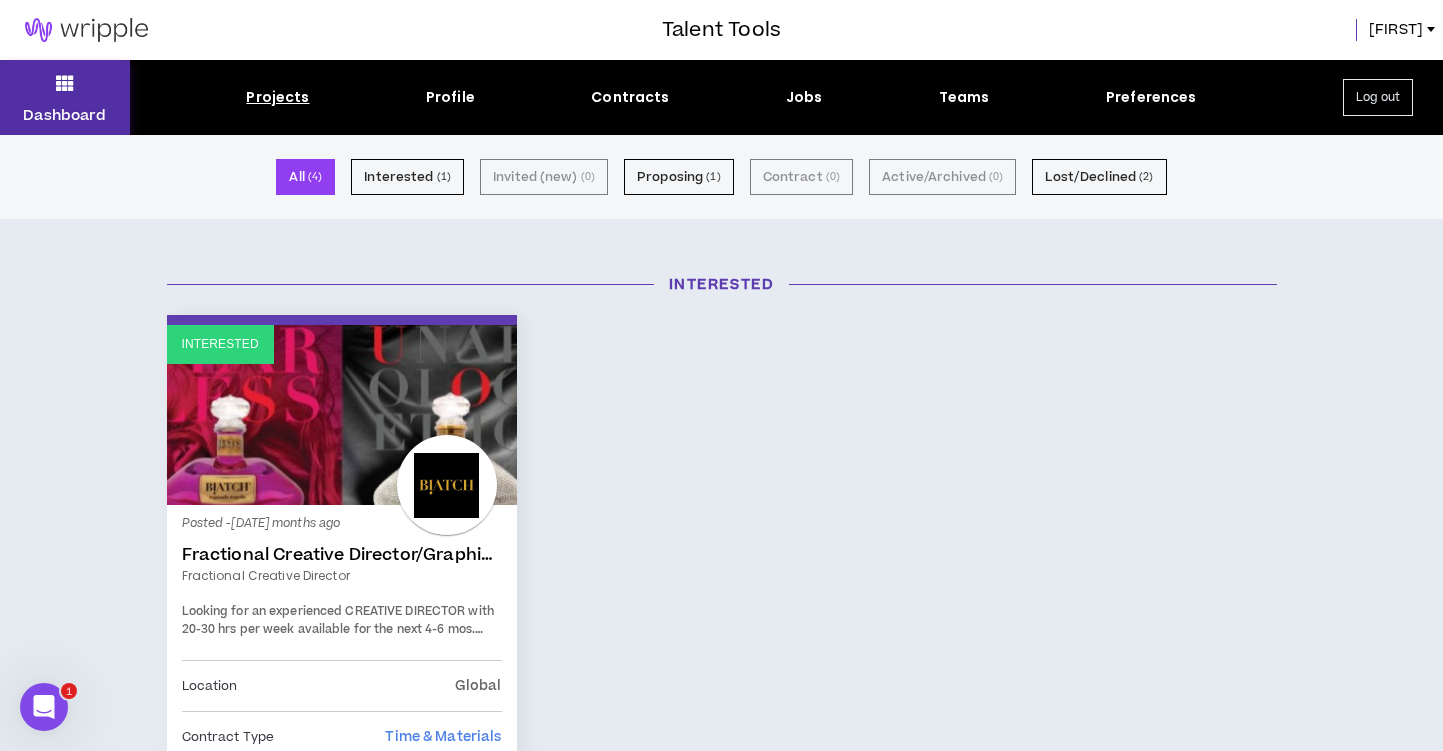 click at bounding box center [65, 83] 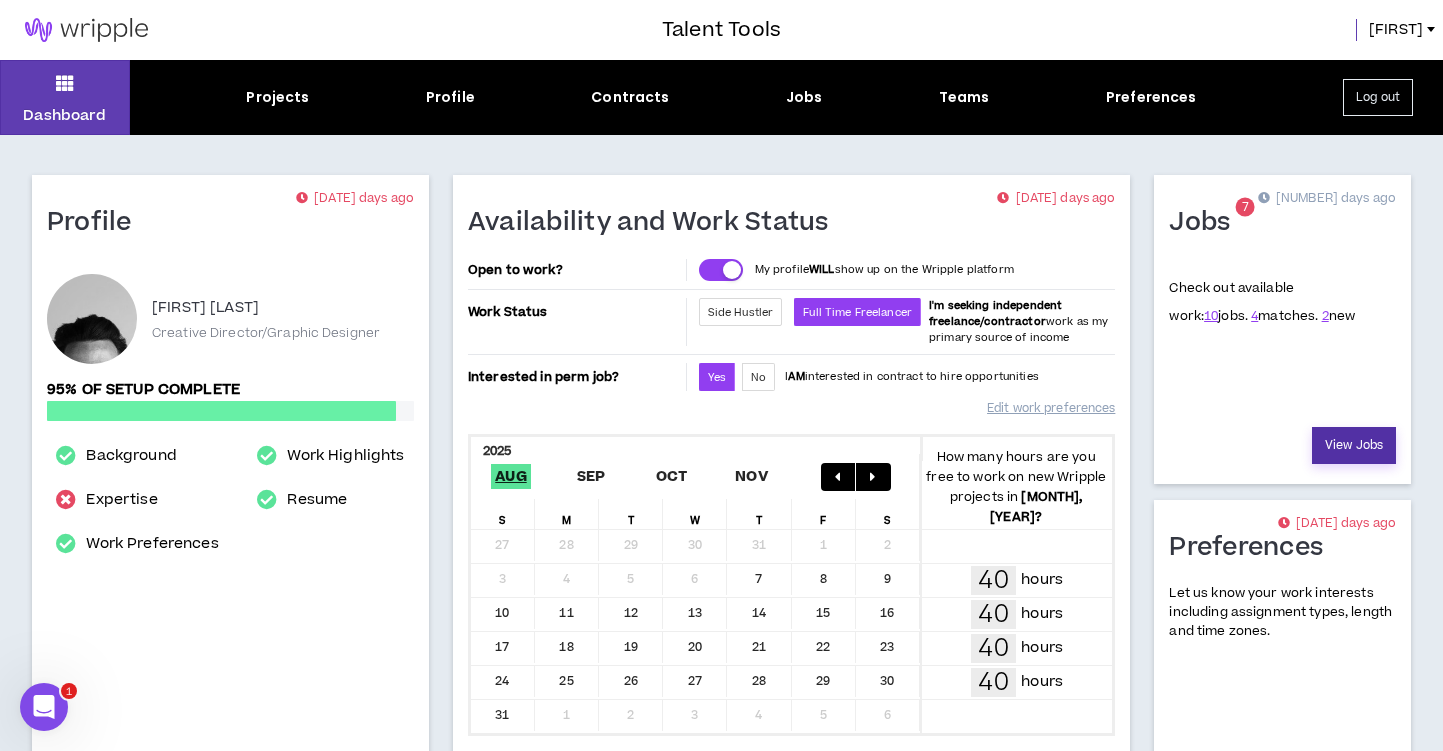 click on "View Jobs" at bounding box center (1354, 445) 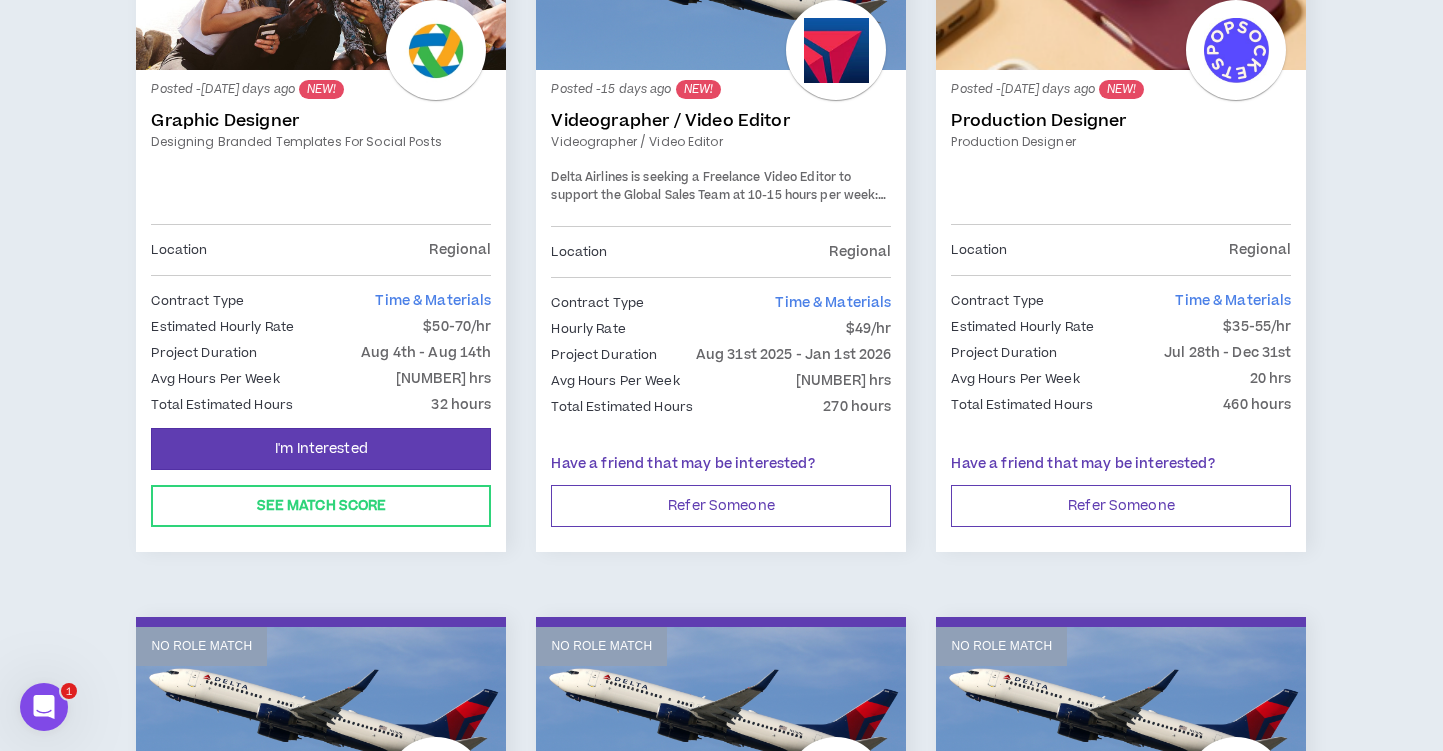 scroll, scrollTop: 7, scrollLeft: 0, axis: vertical 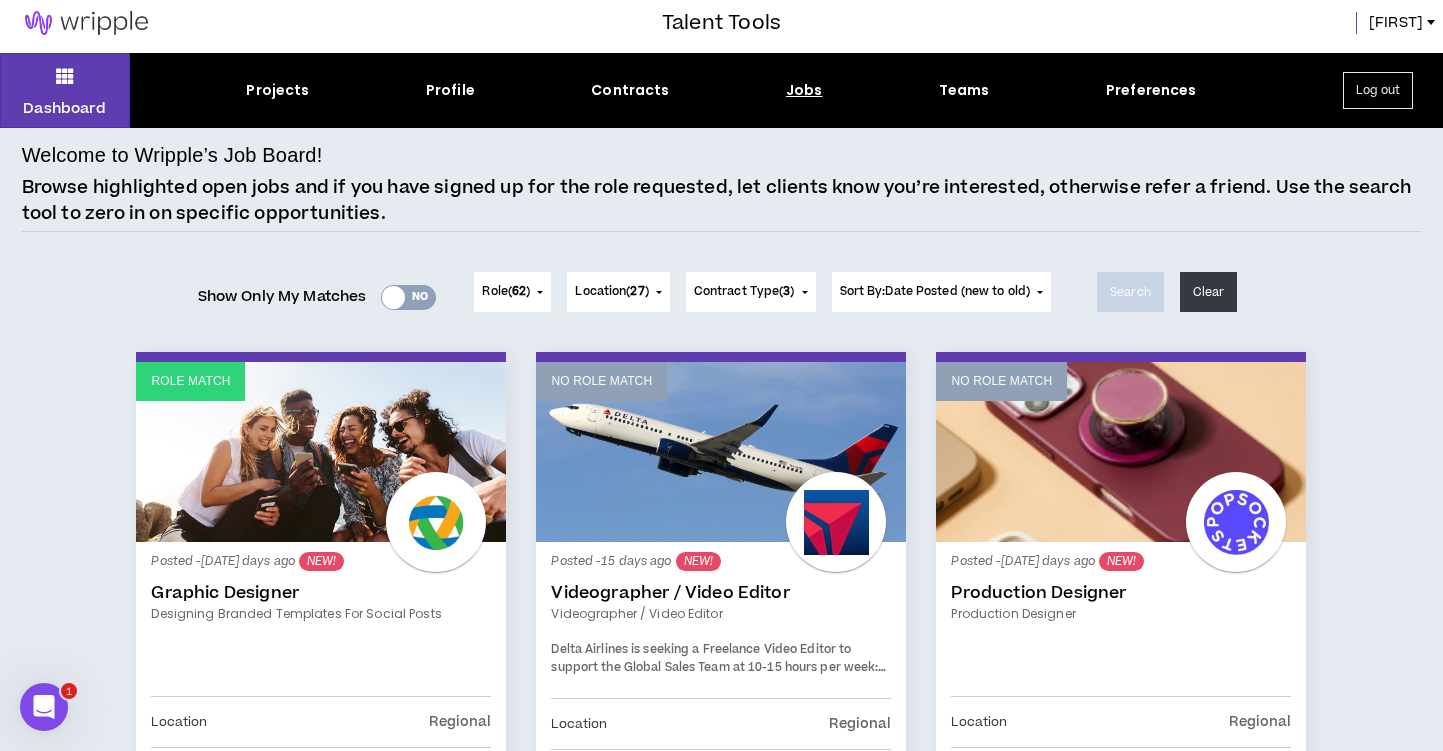 click on "62" at bounding box center (519, 291) 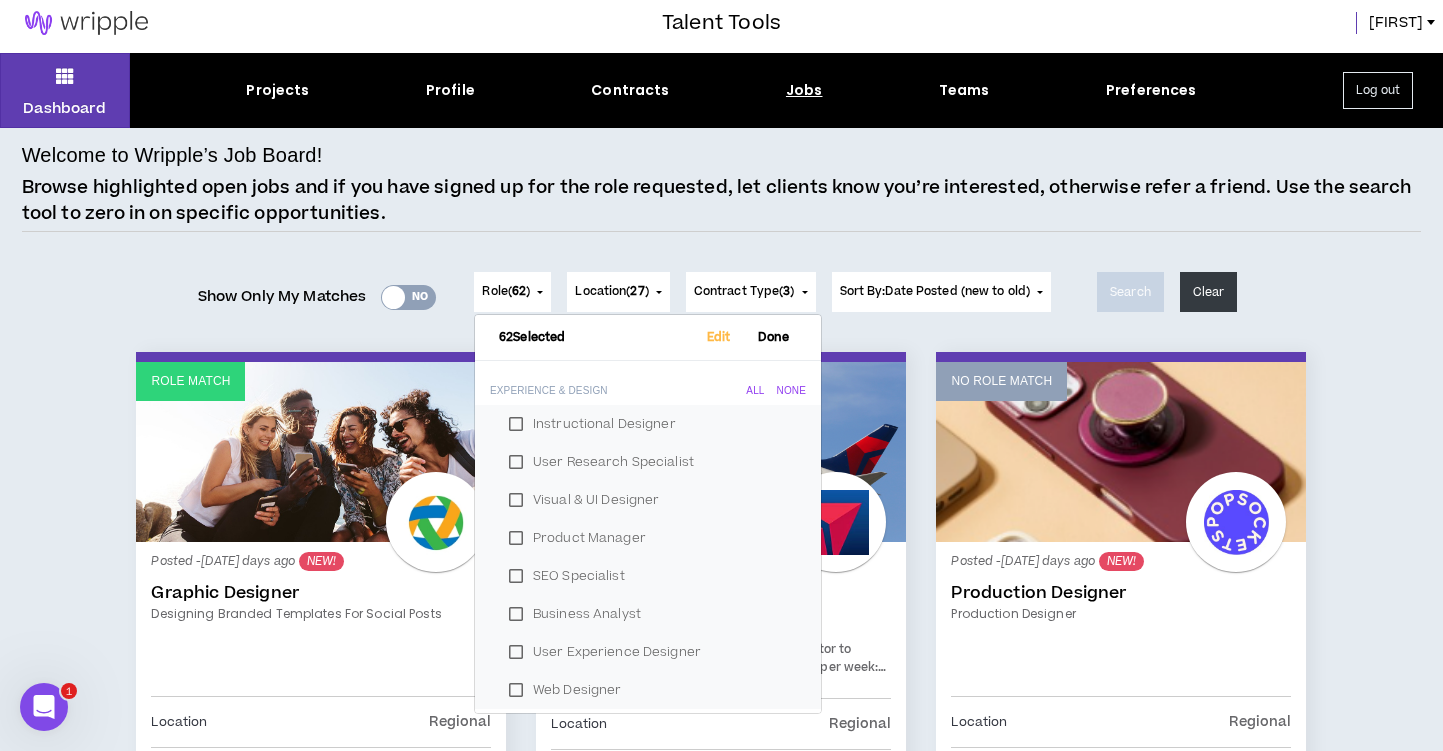 click on "None" at bounding box center (791, 391) 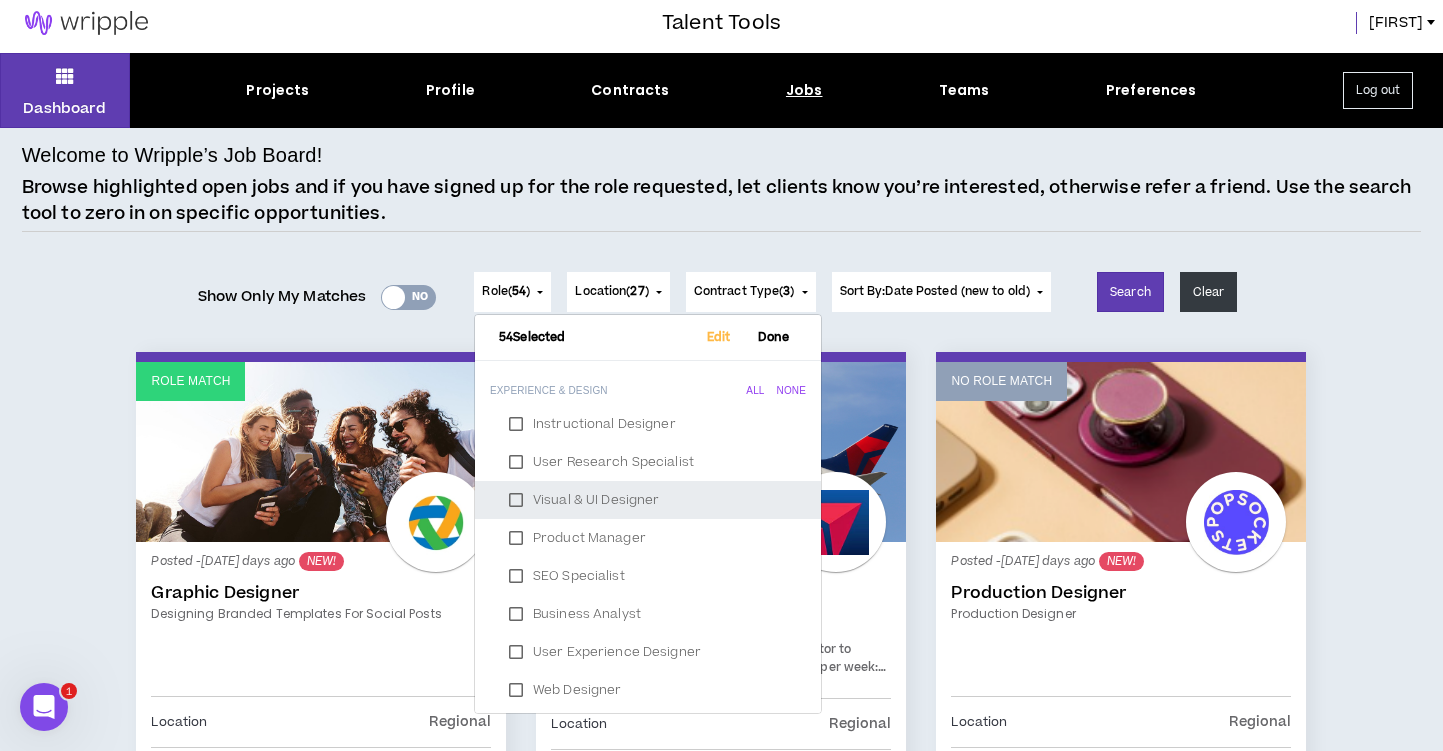 click on "Visual & UI Designer" at bounding box center [648, 500] 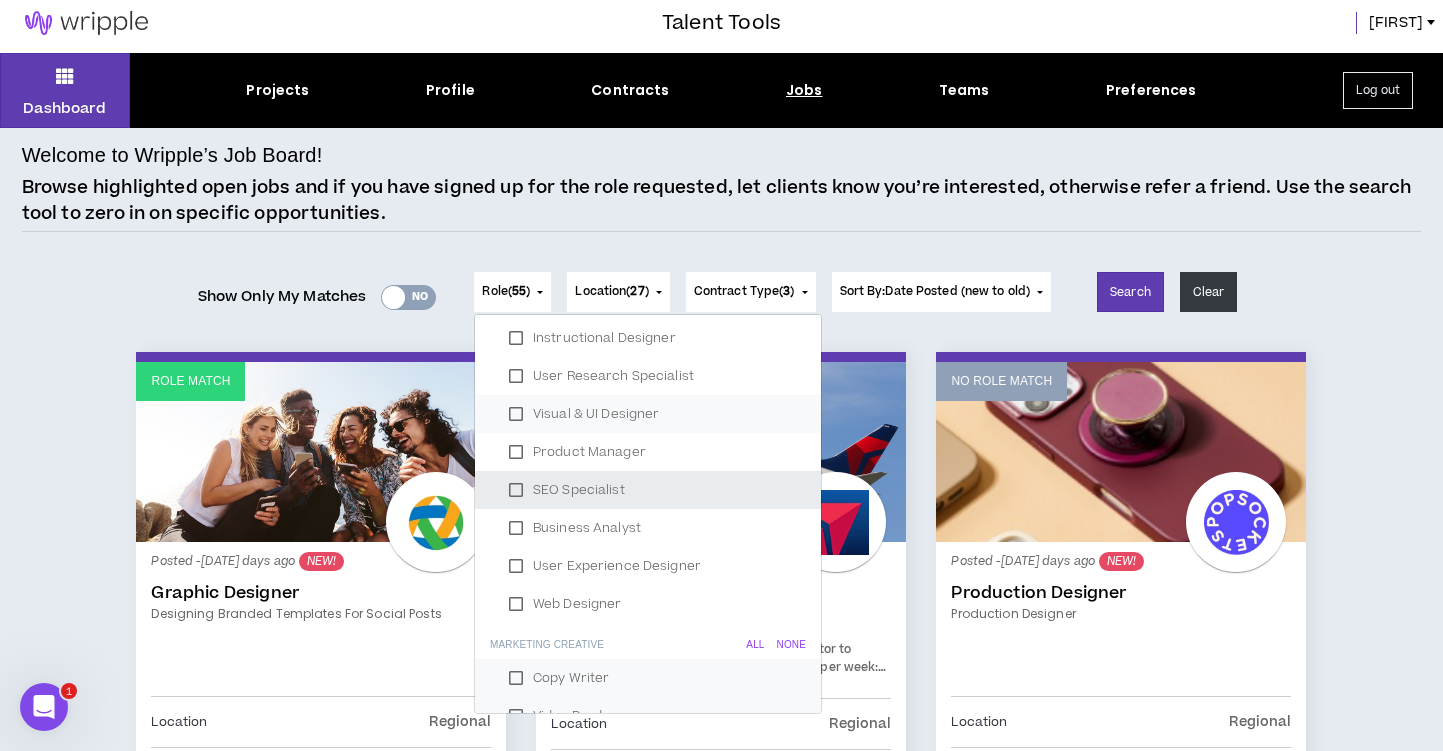 scroll, scrollTop: 87, scrollLeft: 0, axis: vertical 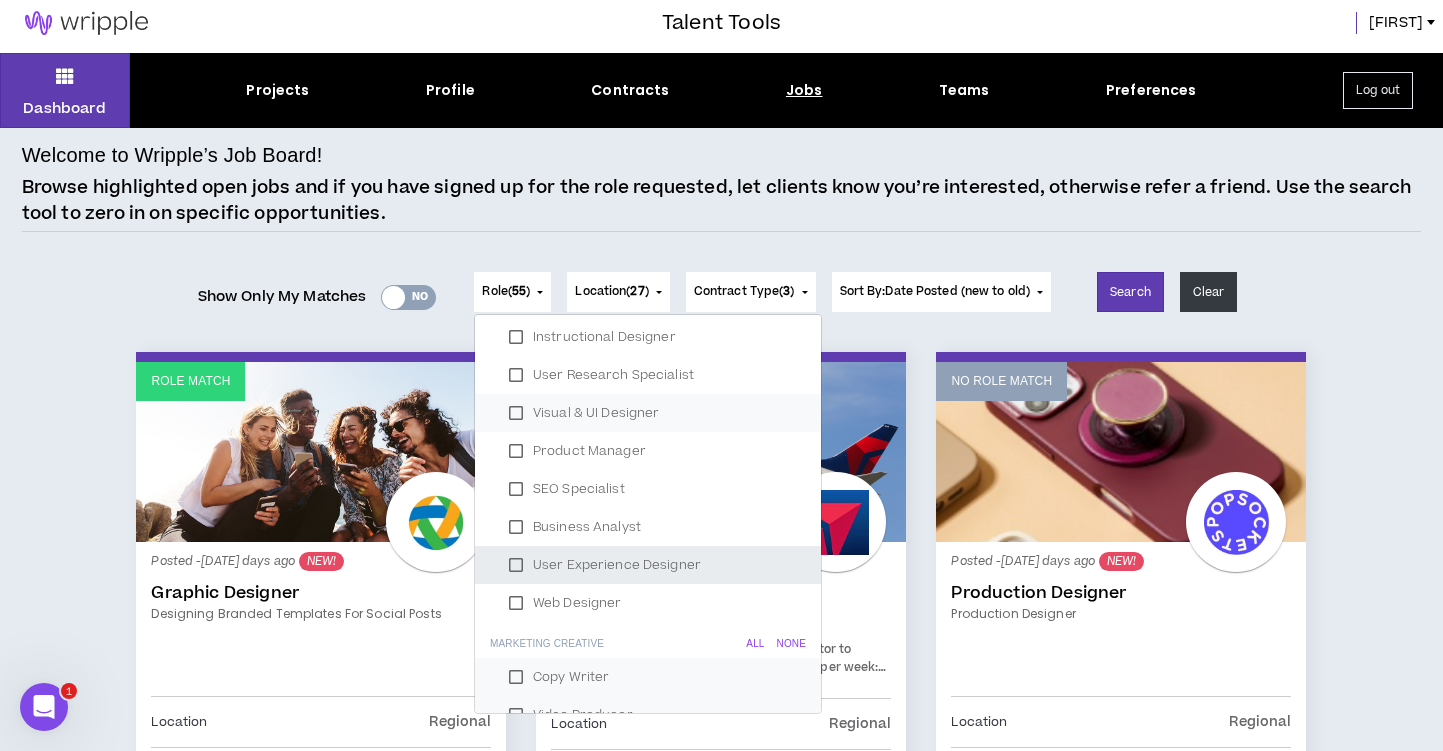 click on "User Experience Designer" at bounding box center [648, 565] 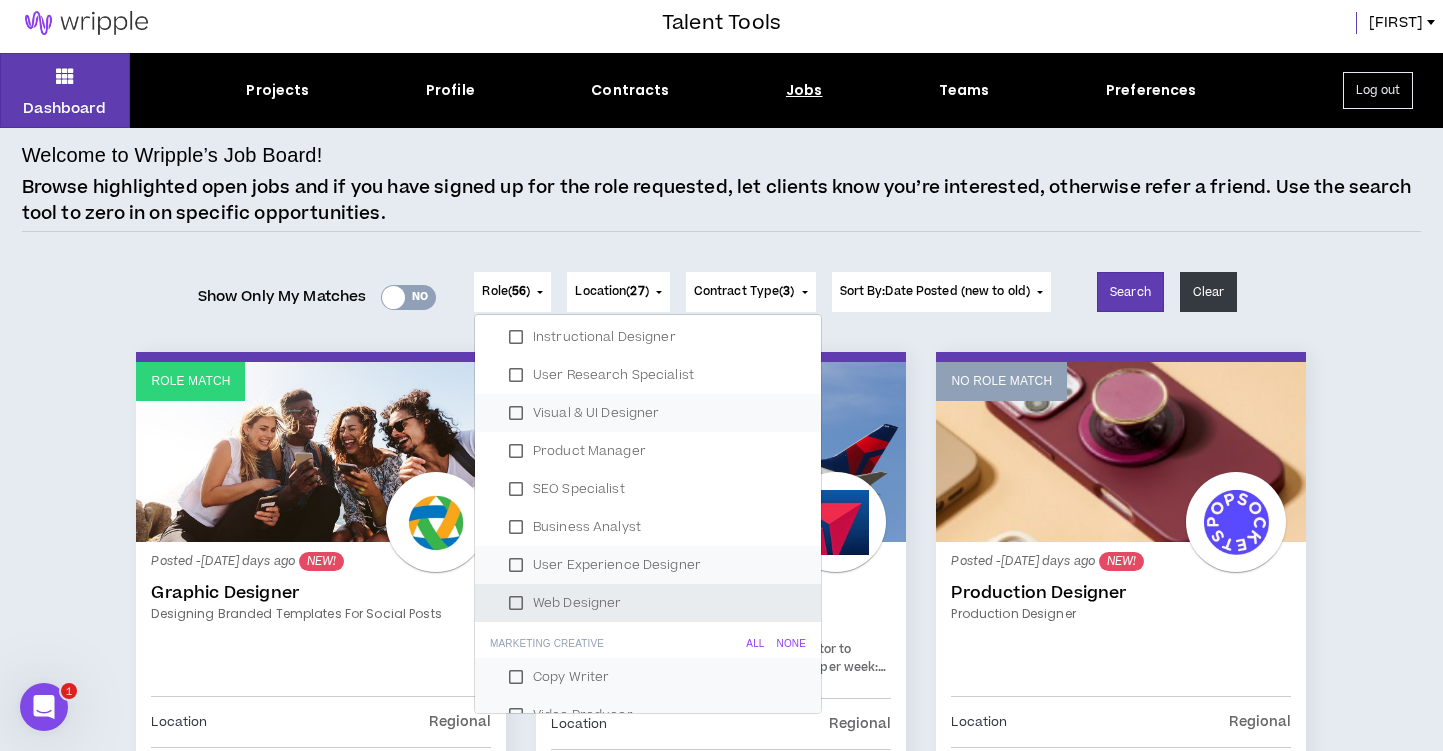 click on "Web Designer" at bounding box center [648, 603] 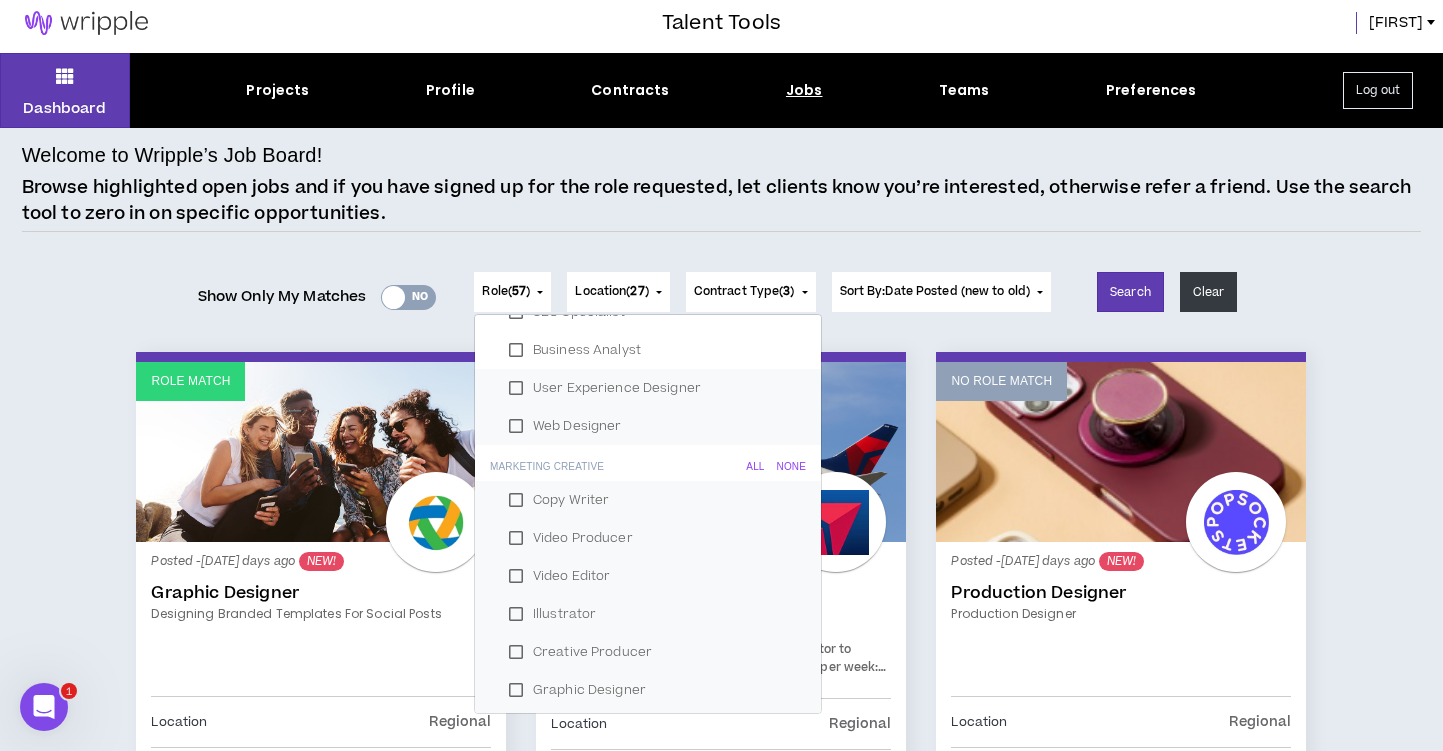 scroll, scrollTop: 269, scrollLeft: 0, axis: vertical 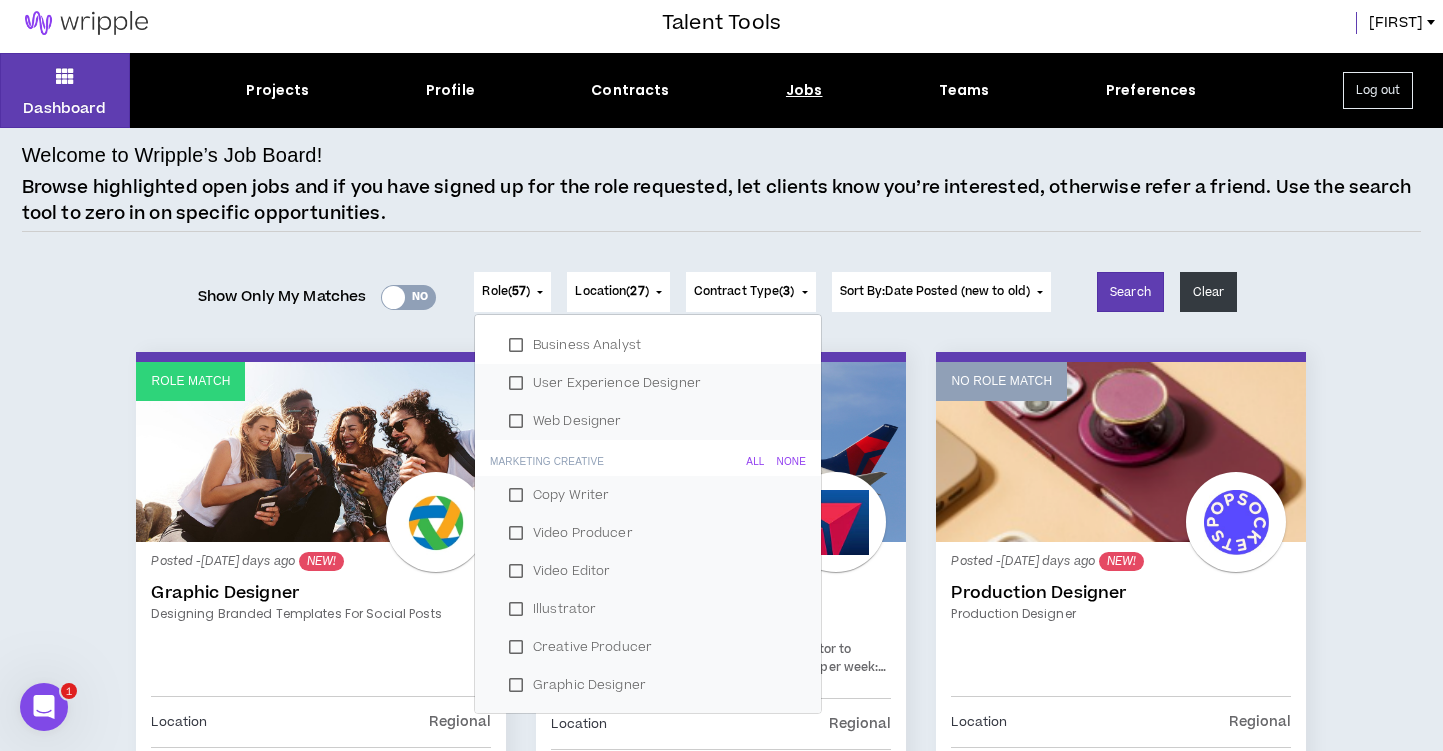click on "None" at bounding box center [791, 462] 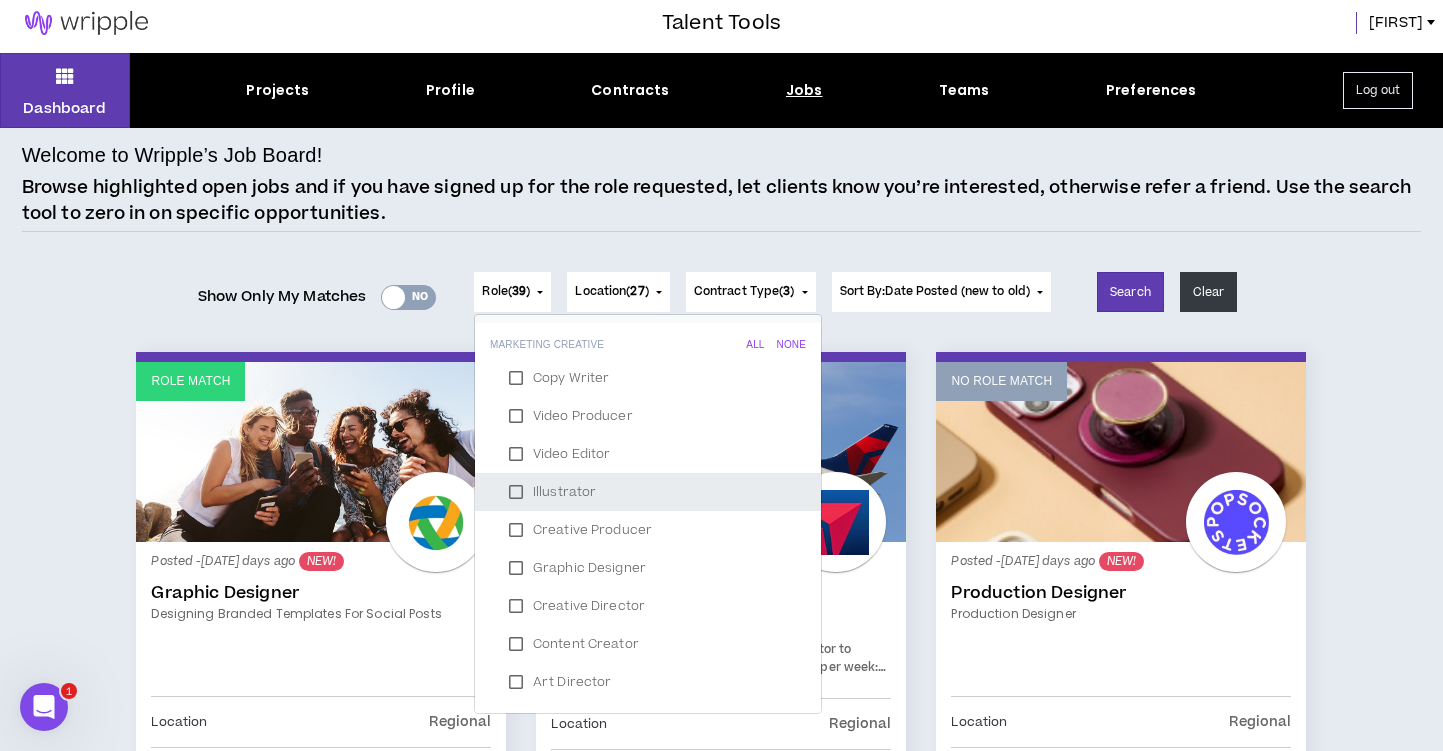 scroll, scrollTop: 393, scrollLeft: 0, axis: vertical 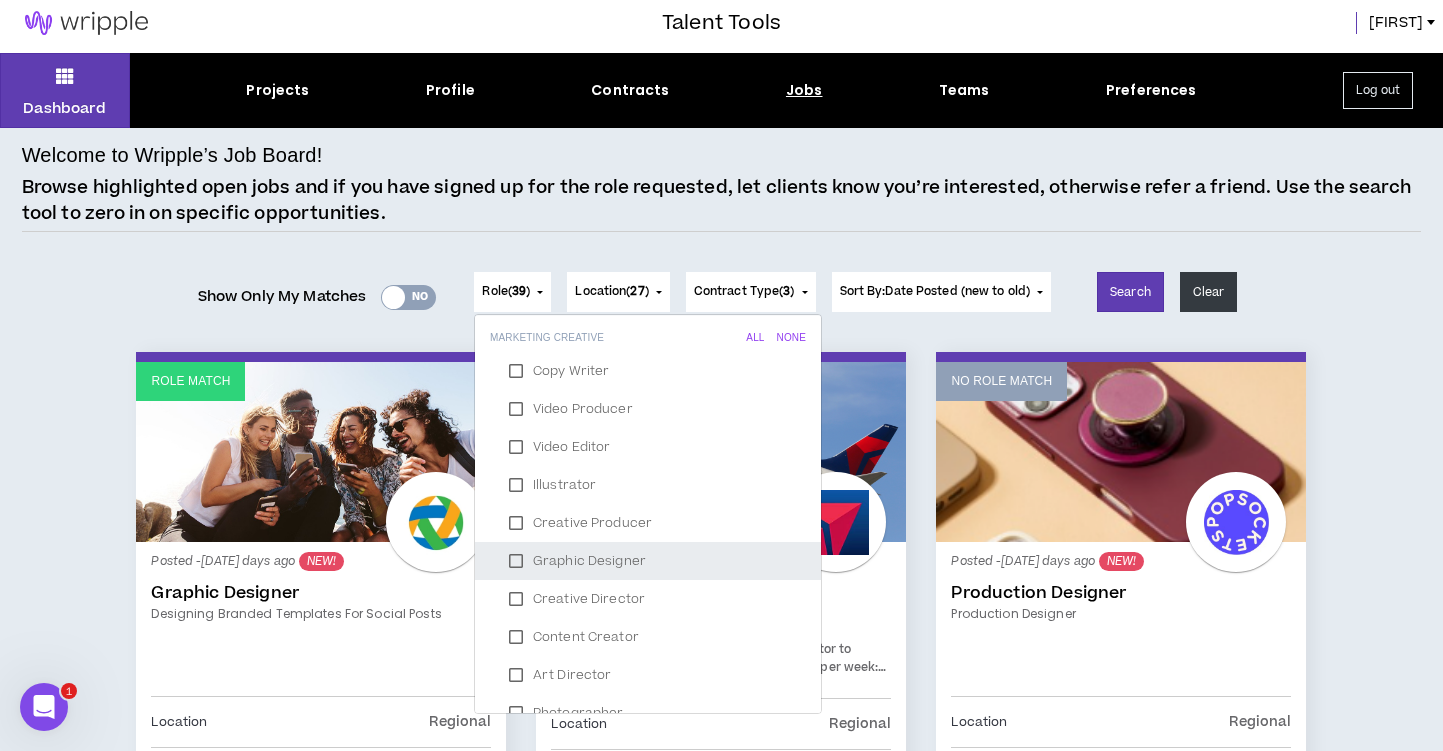 click on "Graphic Designer" at bounding box center [648, 561] 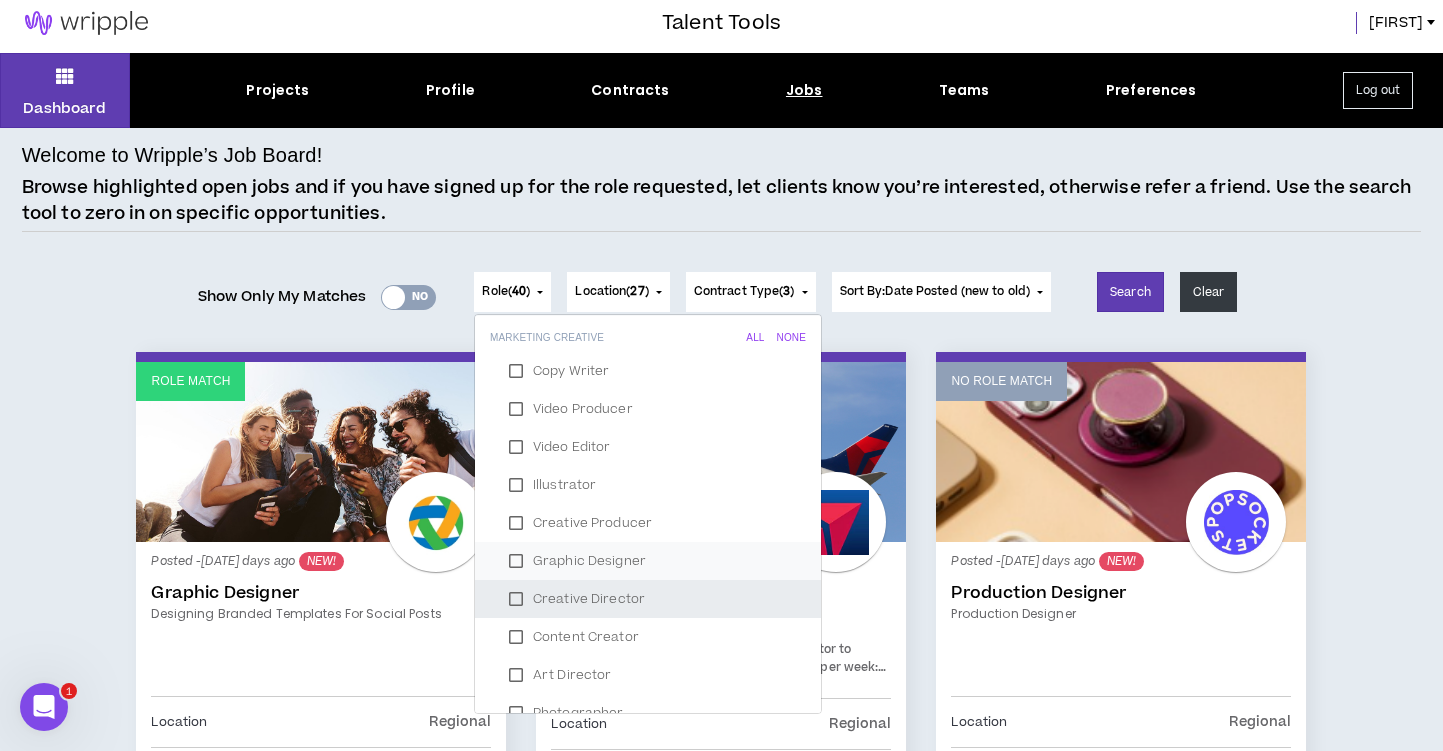 click on "Creative Director" at bounding box center (648, 599) 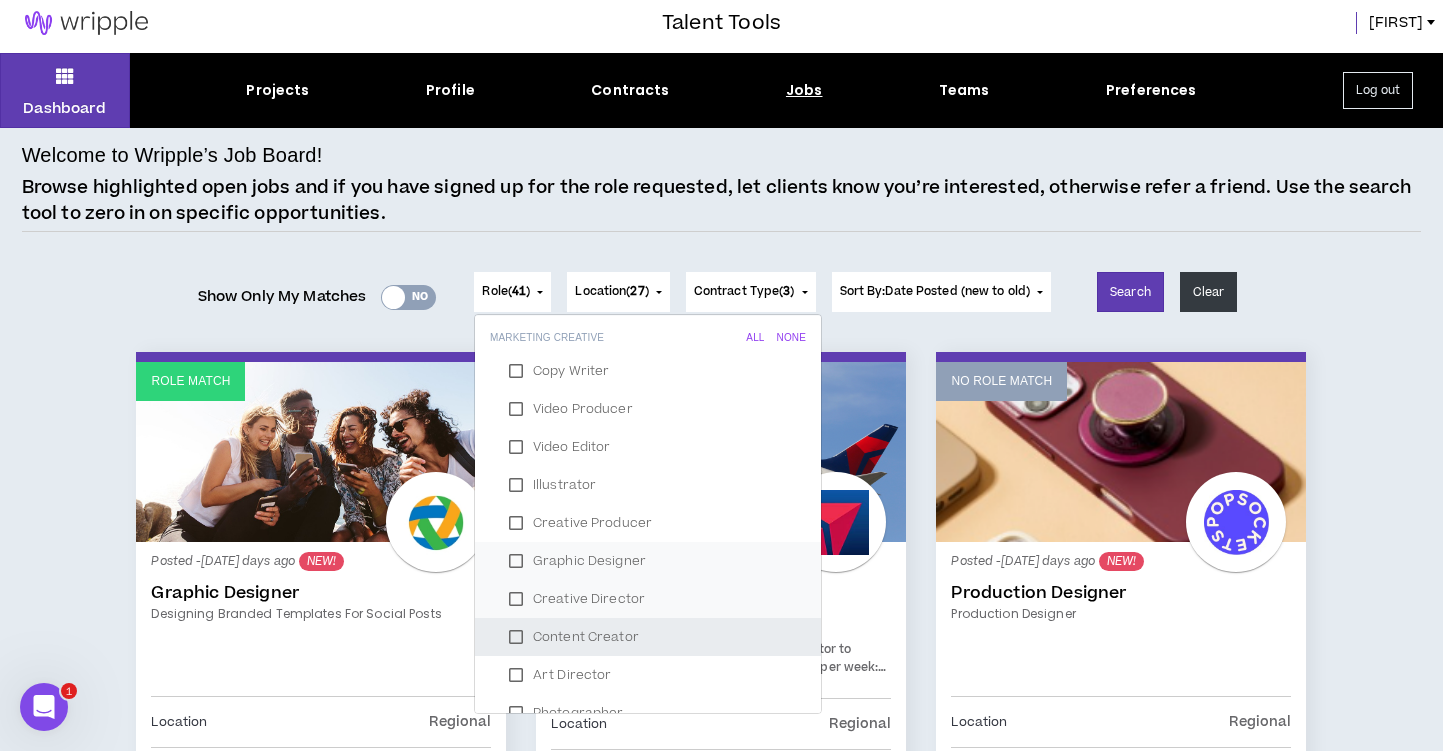 click on "Content Creator" at bounding box center [648, 637] 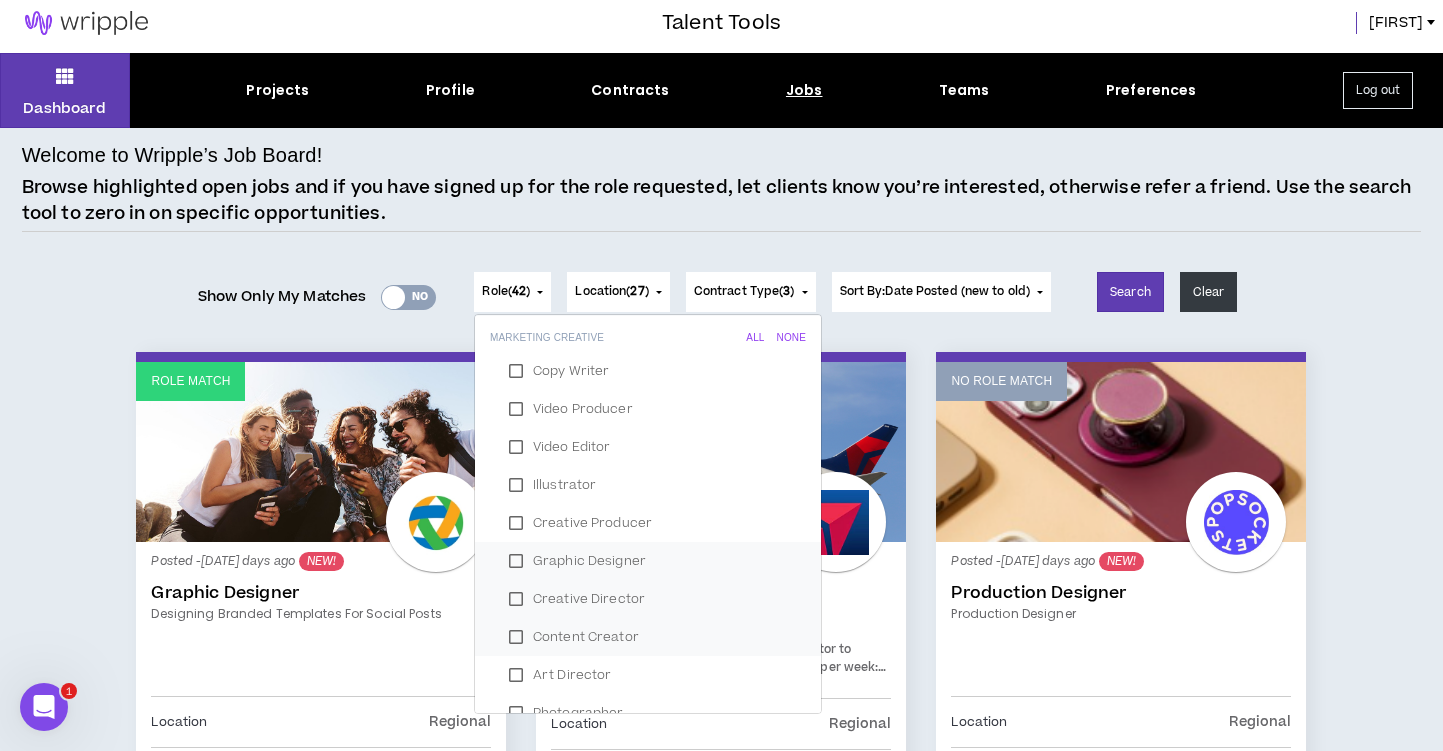 scroll, scrollTop: 448, scrollLeft: 0, axis: vertical 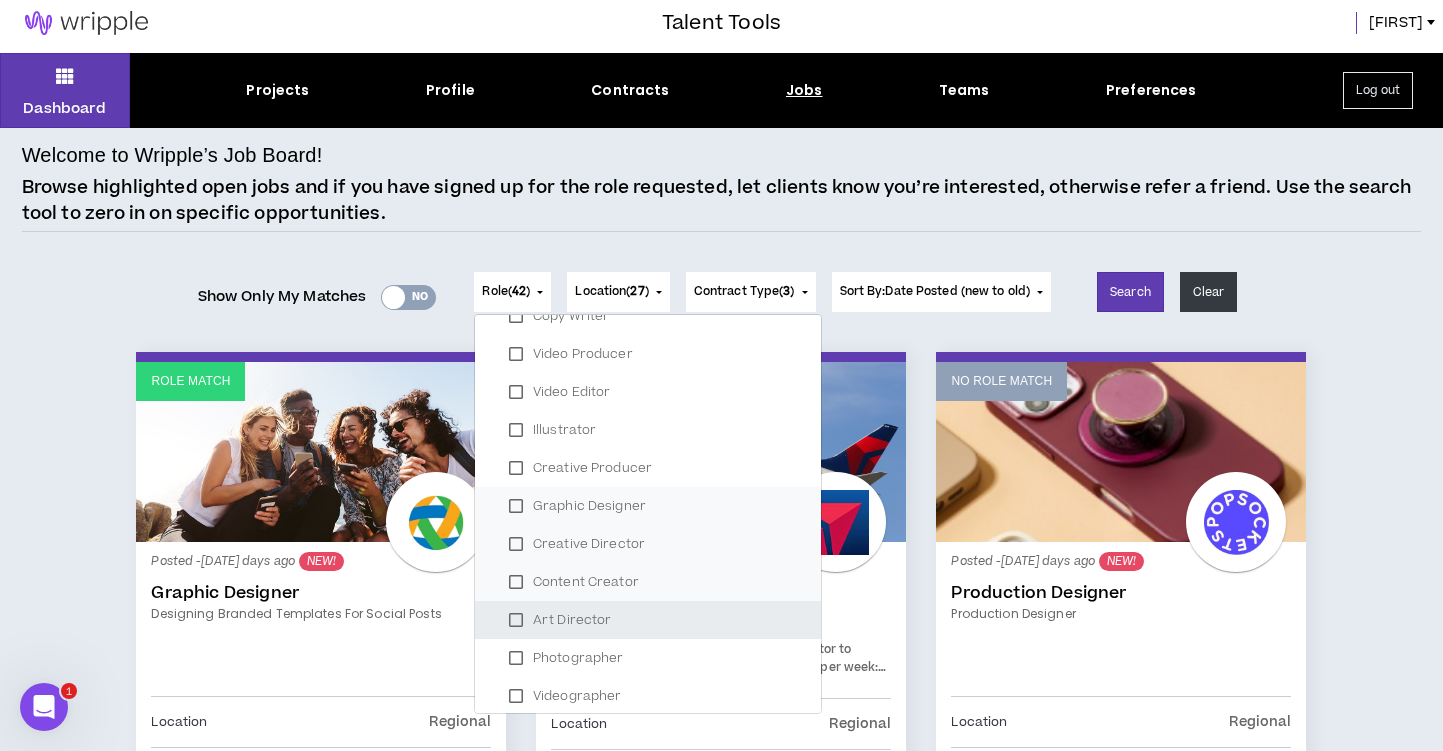 click on "Art Director" at bounding box center (648, 620) 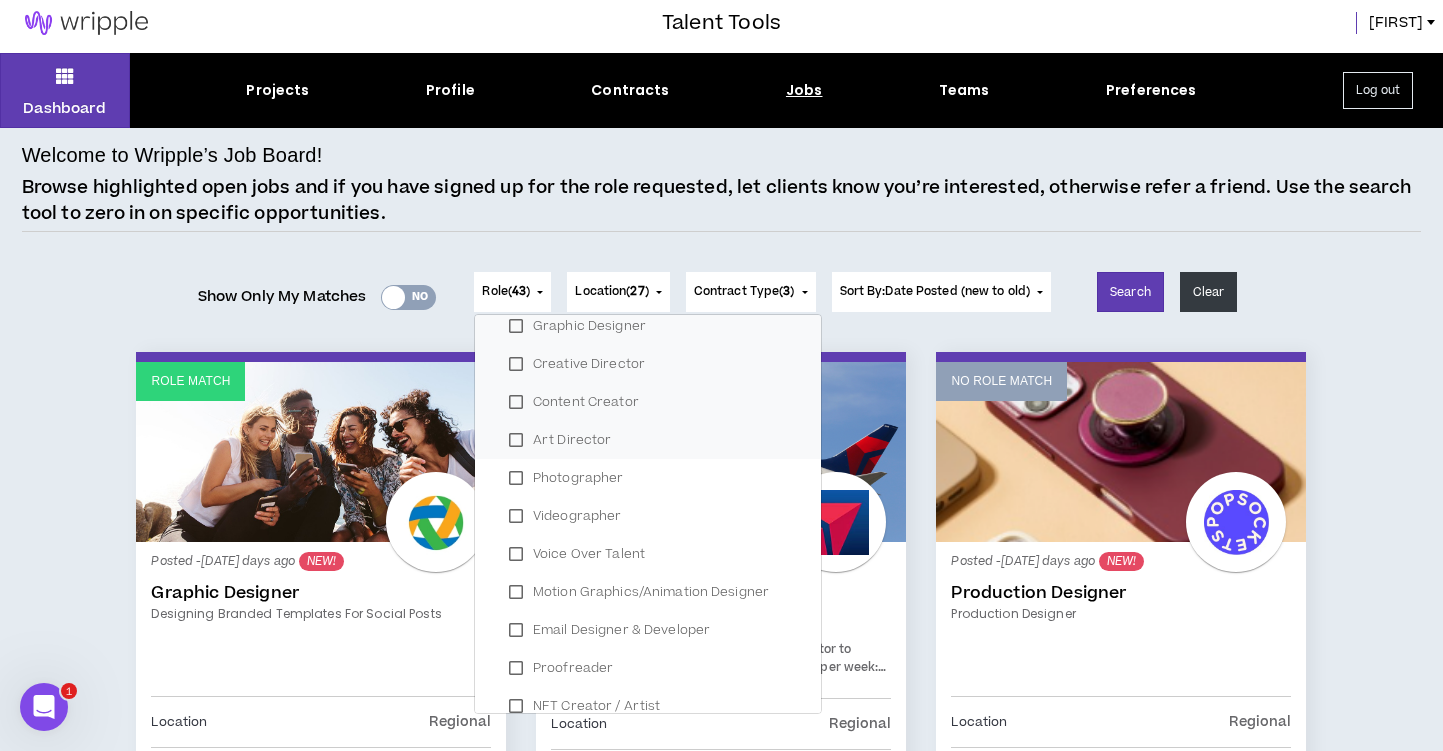 scroll, scrollTop: 630, scrollLeft: 0, axis: vertical 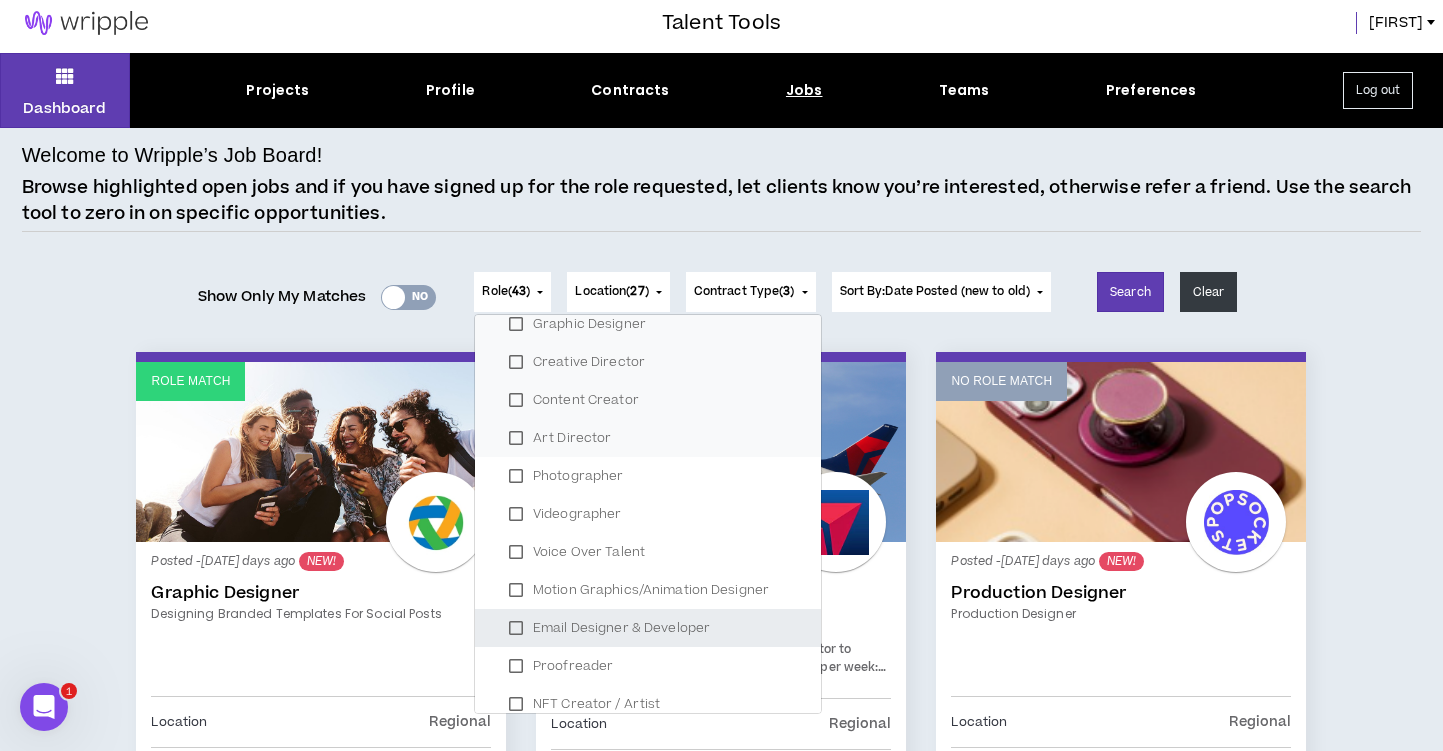 click on "Email Designer & Developer" at bounding box center (648, 628) 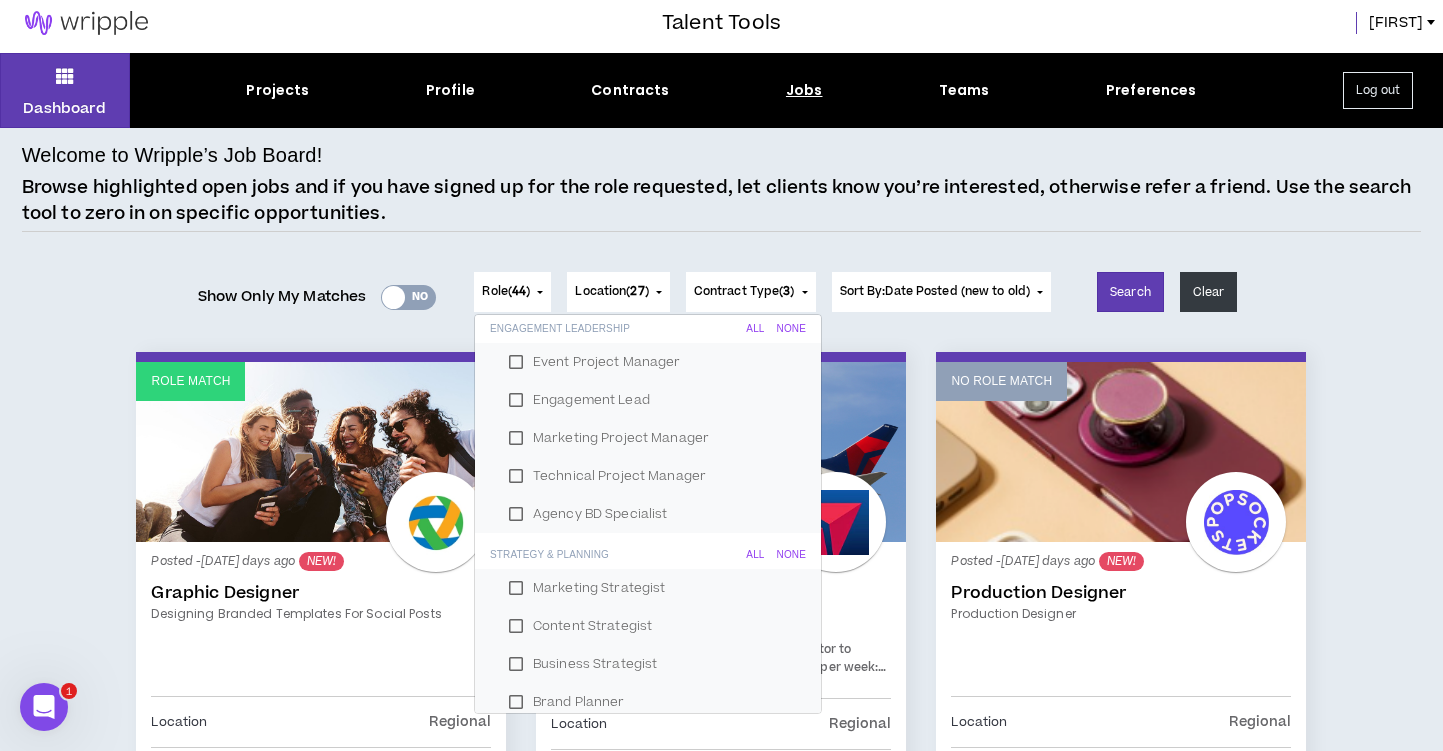 scroll, scrollTop: 1128, scrollLeft: 0, axis: vertical 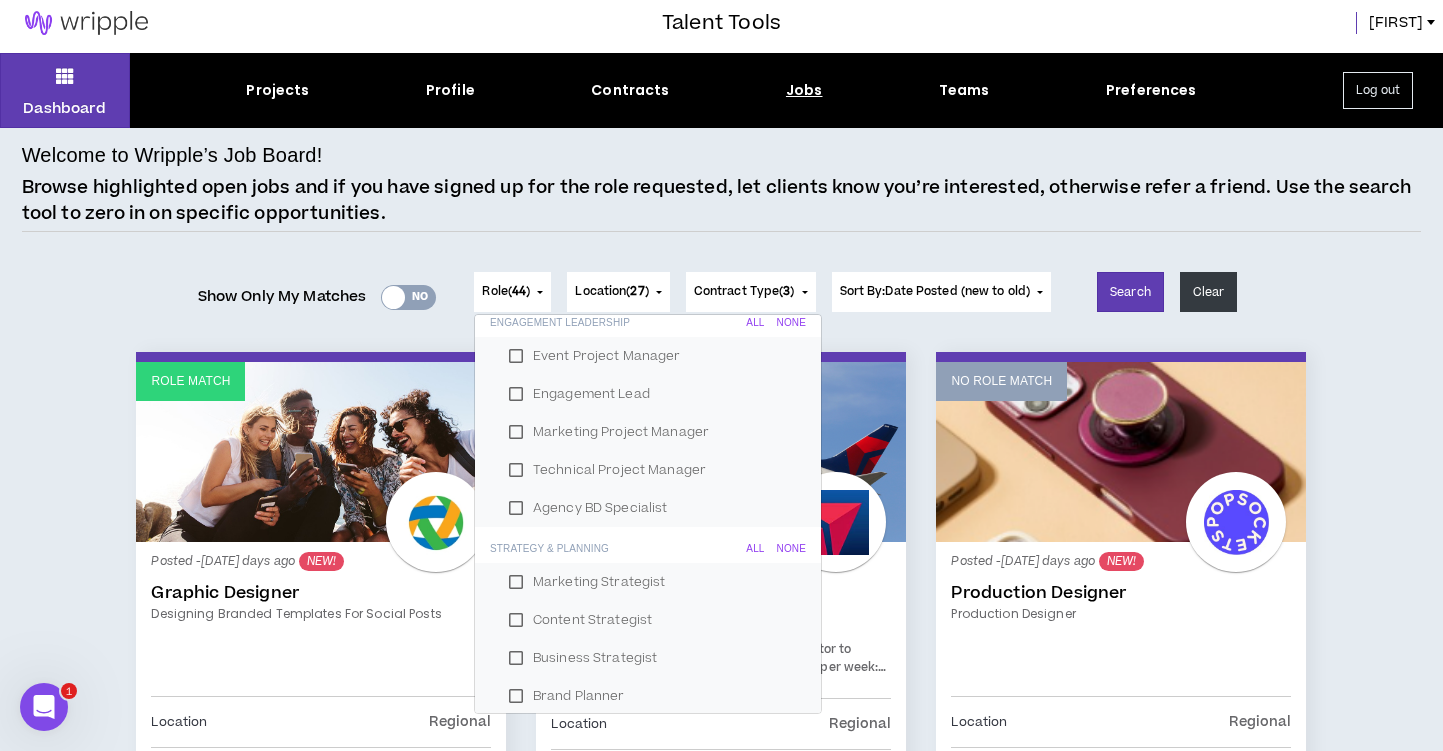click on "None" at bounding box center [791, 323] 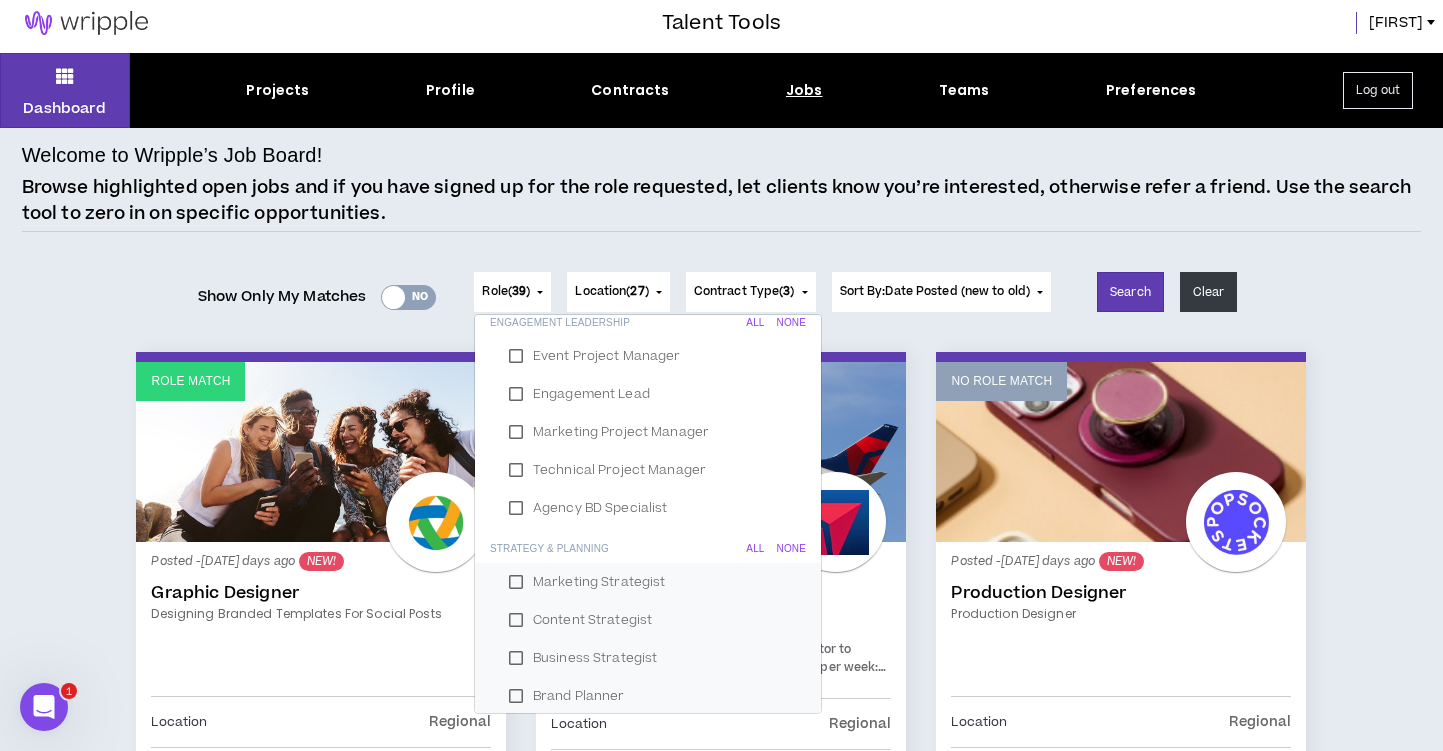 click on "None" at bounding box center (791, 549) 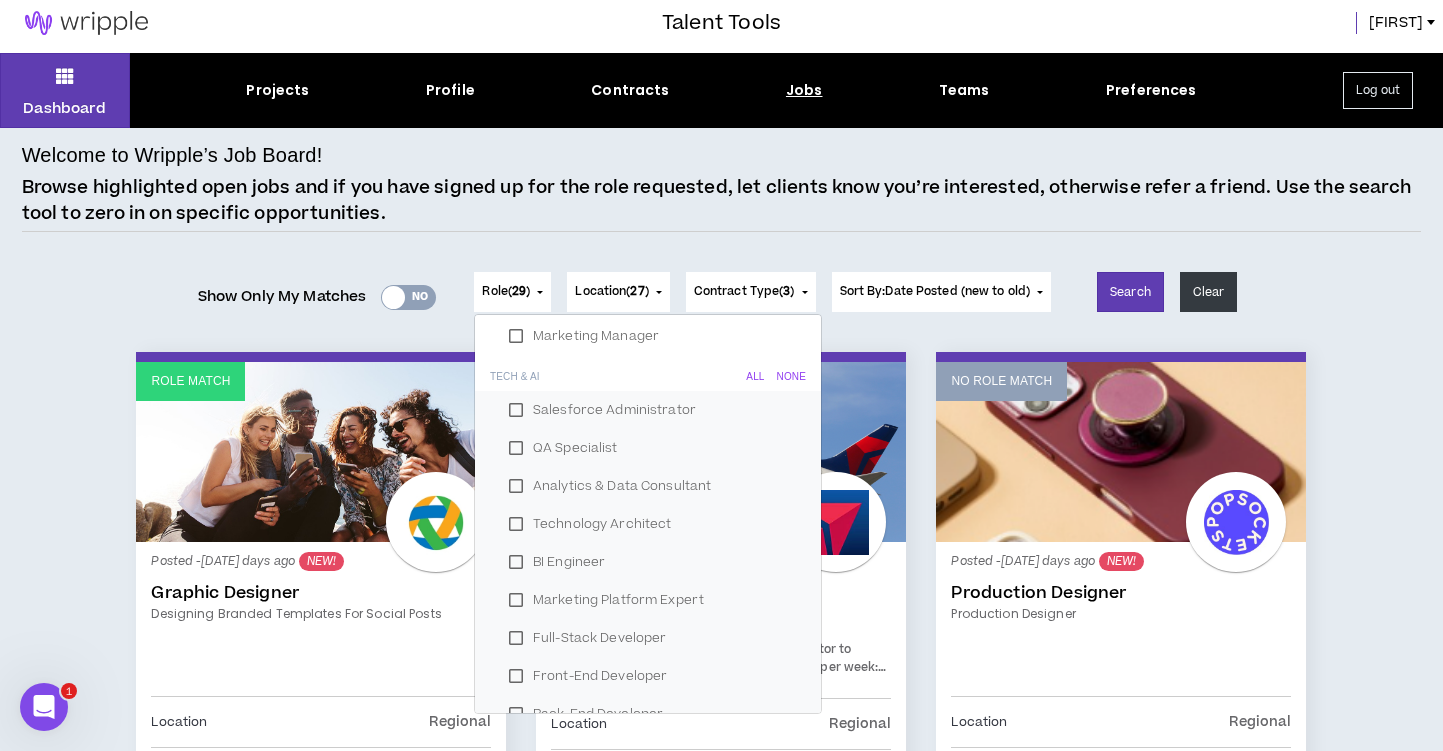 scroll, scrollTop: 1722, scrollLeft: 0, axis: vertical 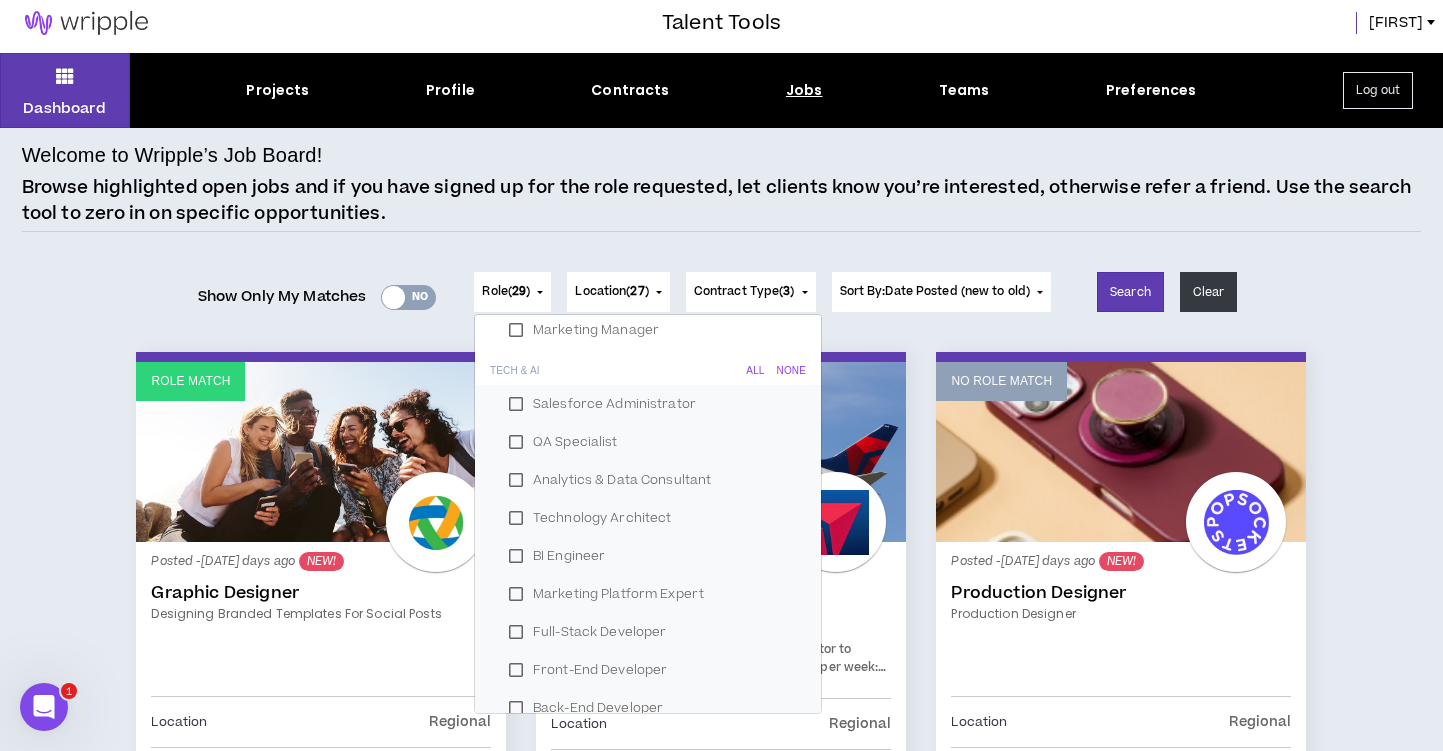 click on "None" at bounding box center (791, 371) 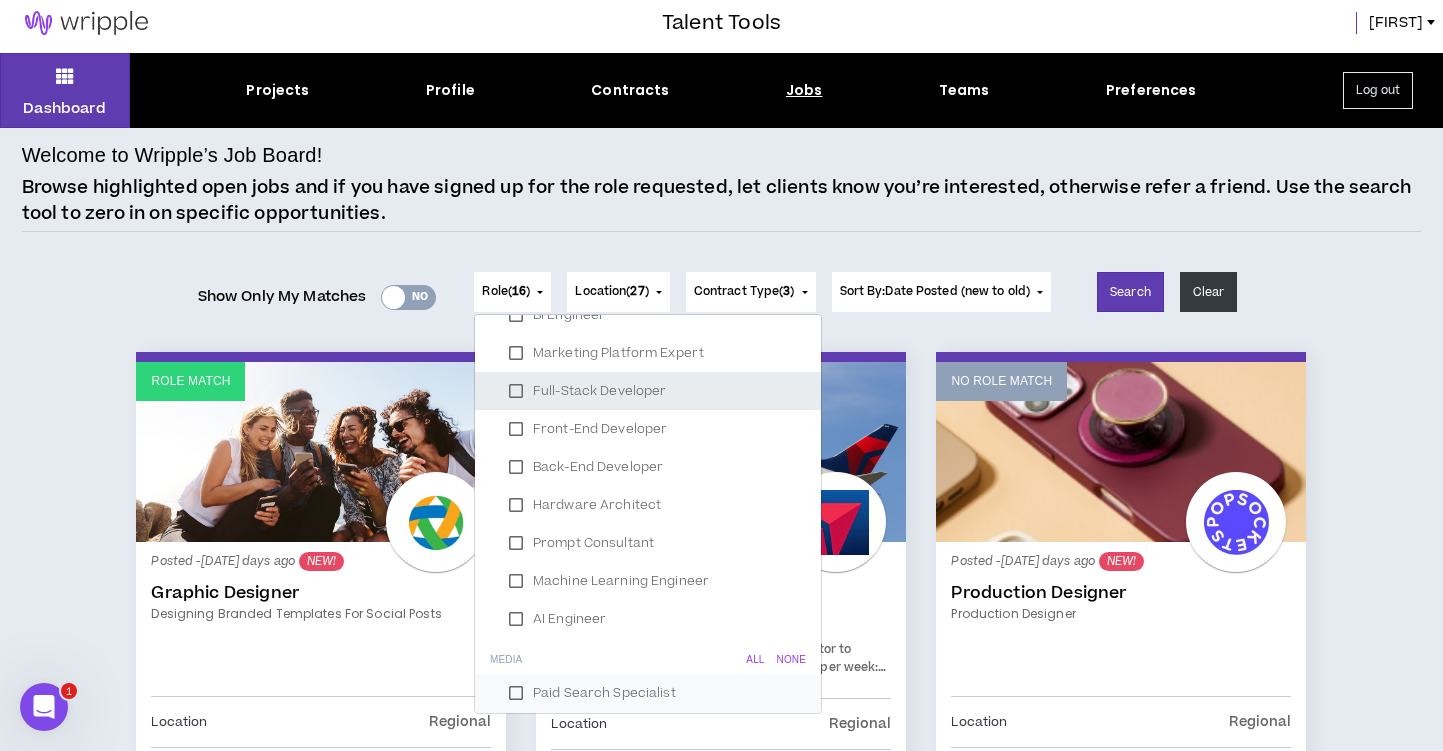scroll, scrollTop: 2049, scrollLeft: 0, axis: vertical 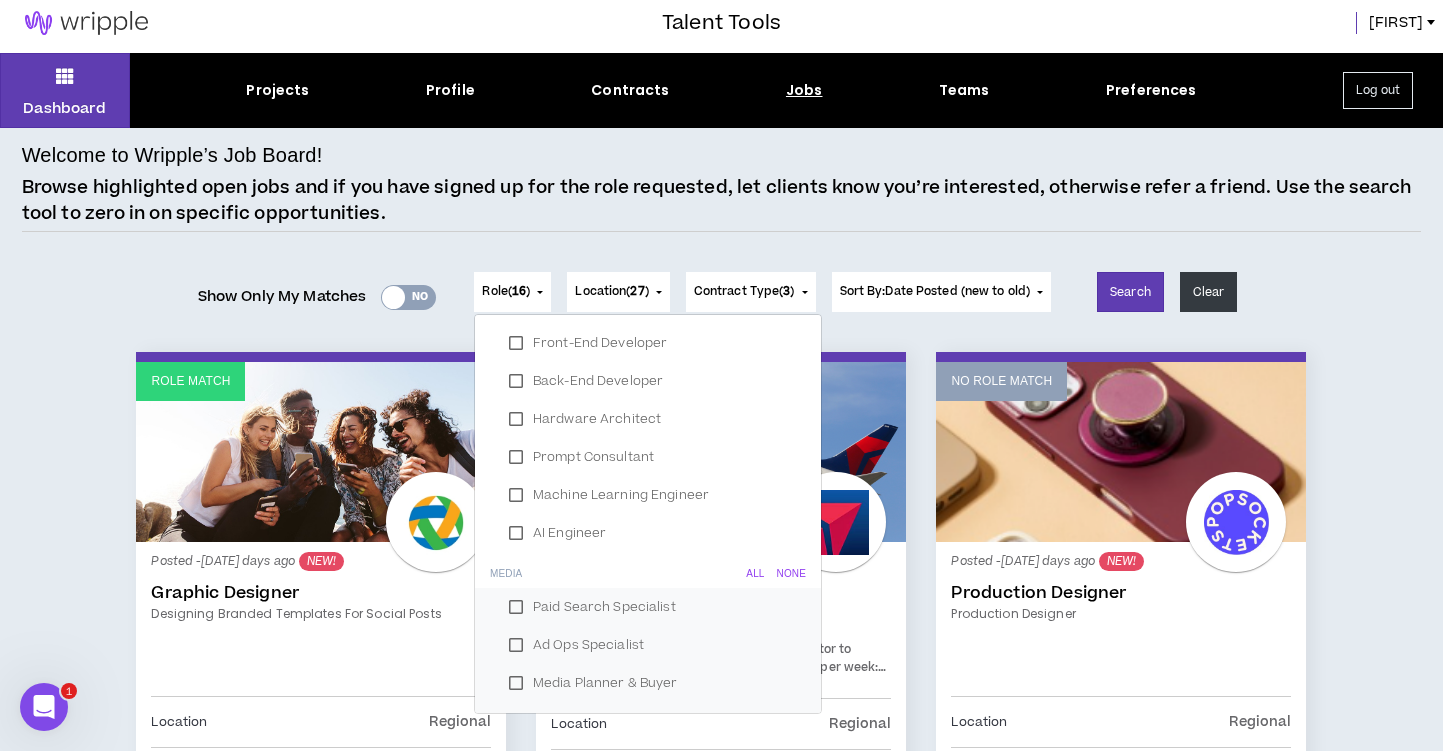 click on "None" at bounding box center (791, 574) 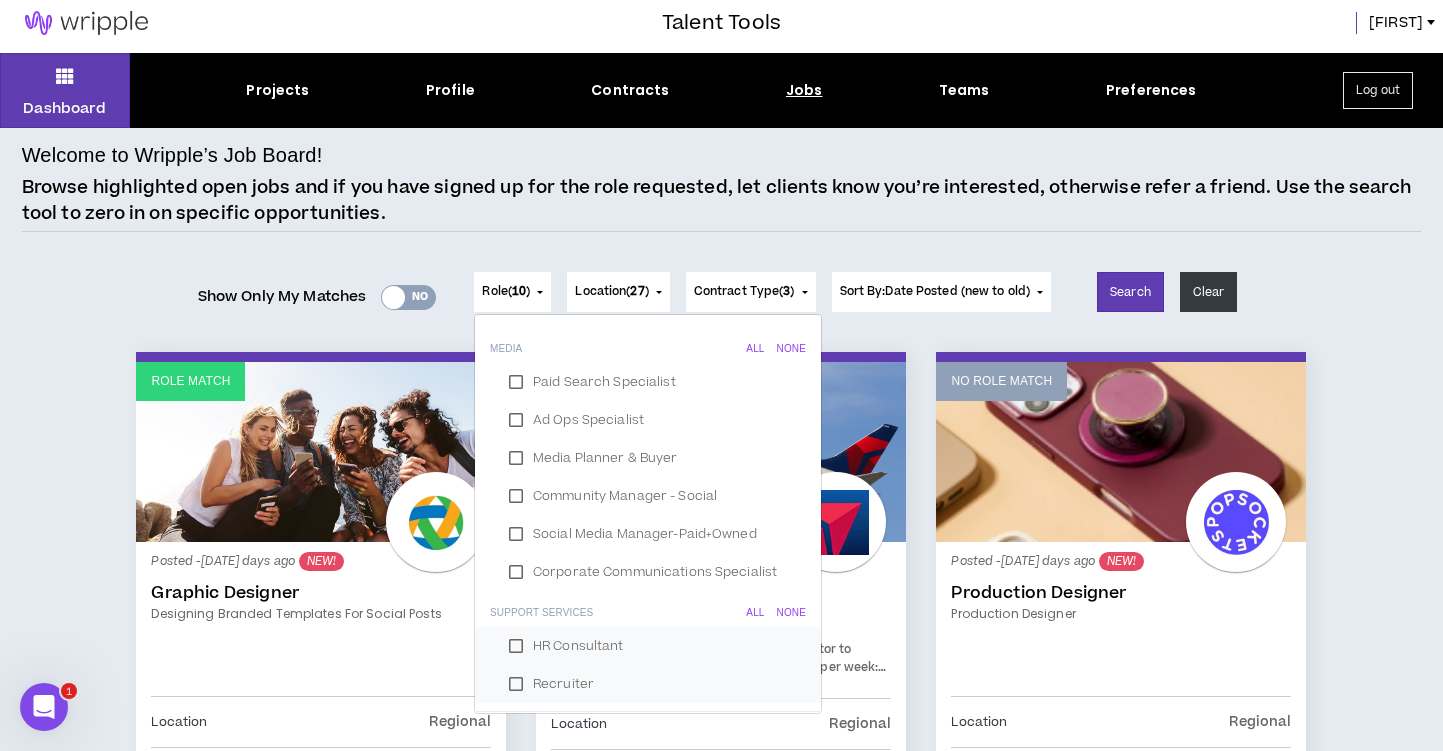 scroll, scrollTop: 2319, scrollLeft: 0, axis: vertical 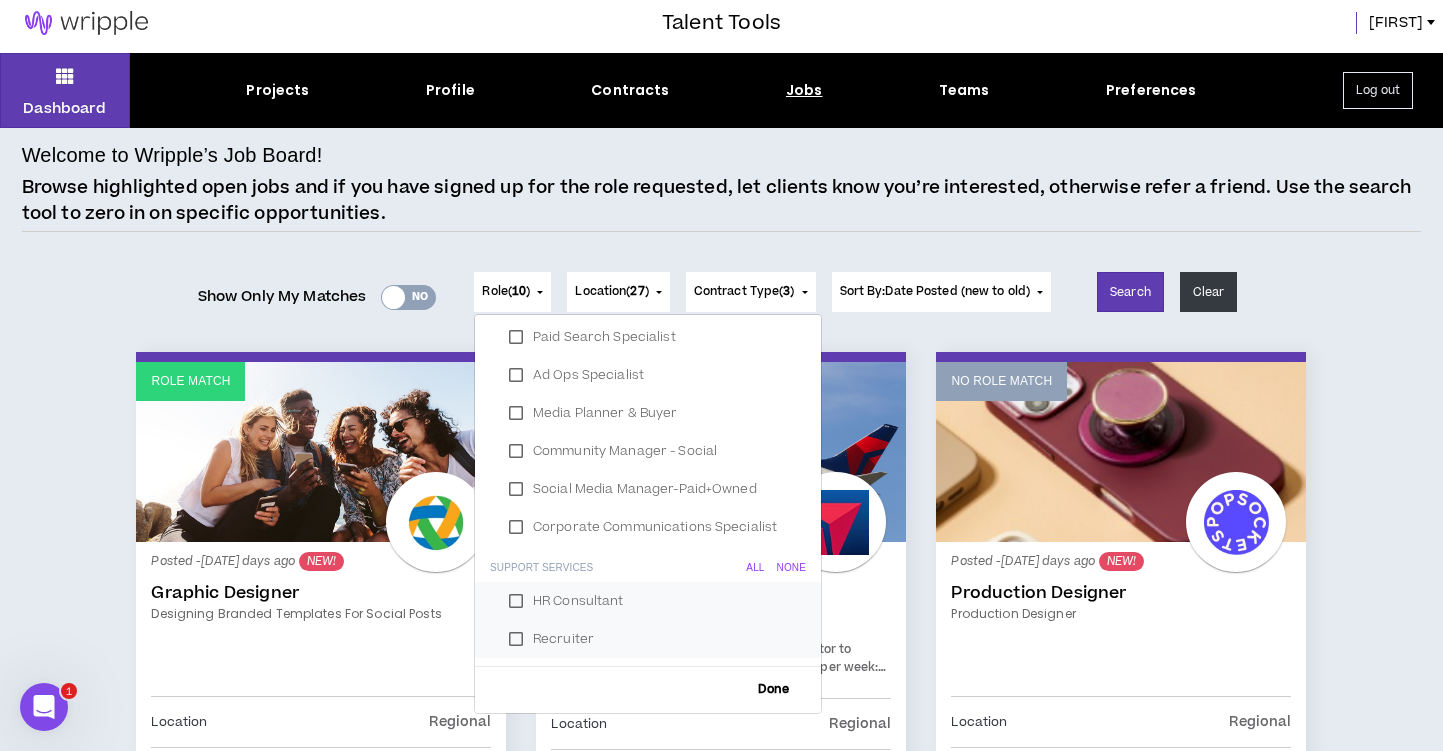 click on "None" at bounding box center [791, 568] 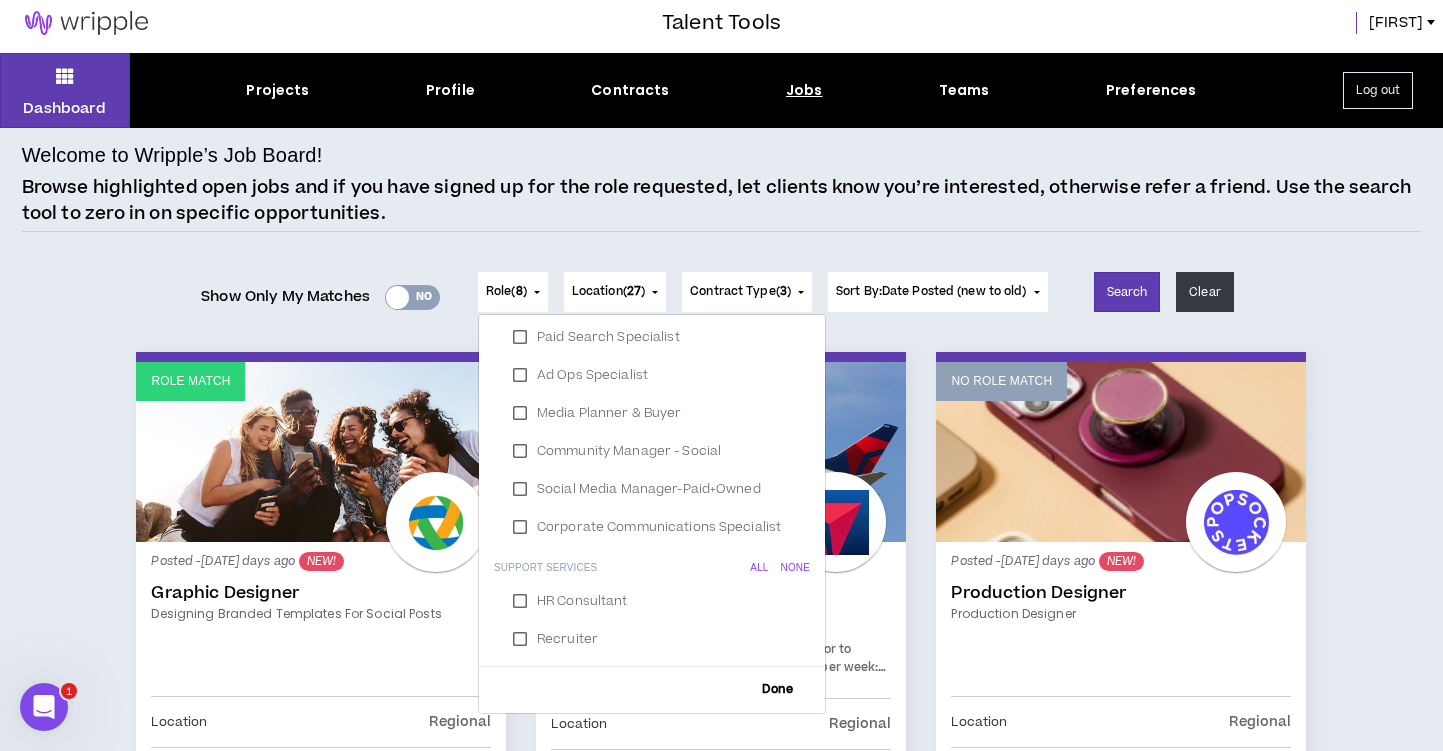 click on "Done" at bounding box center (777, 689) 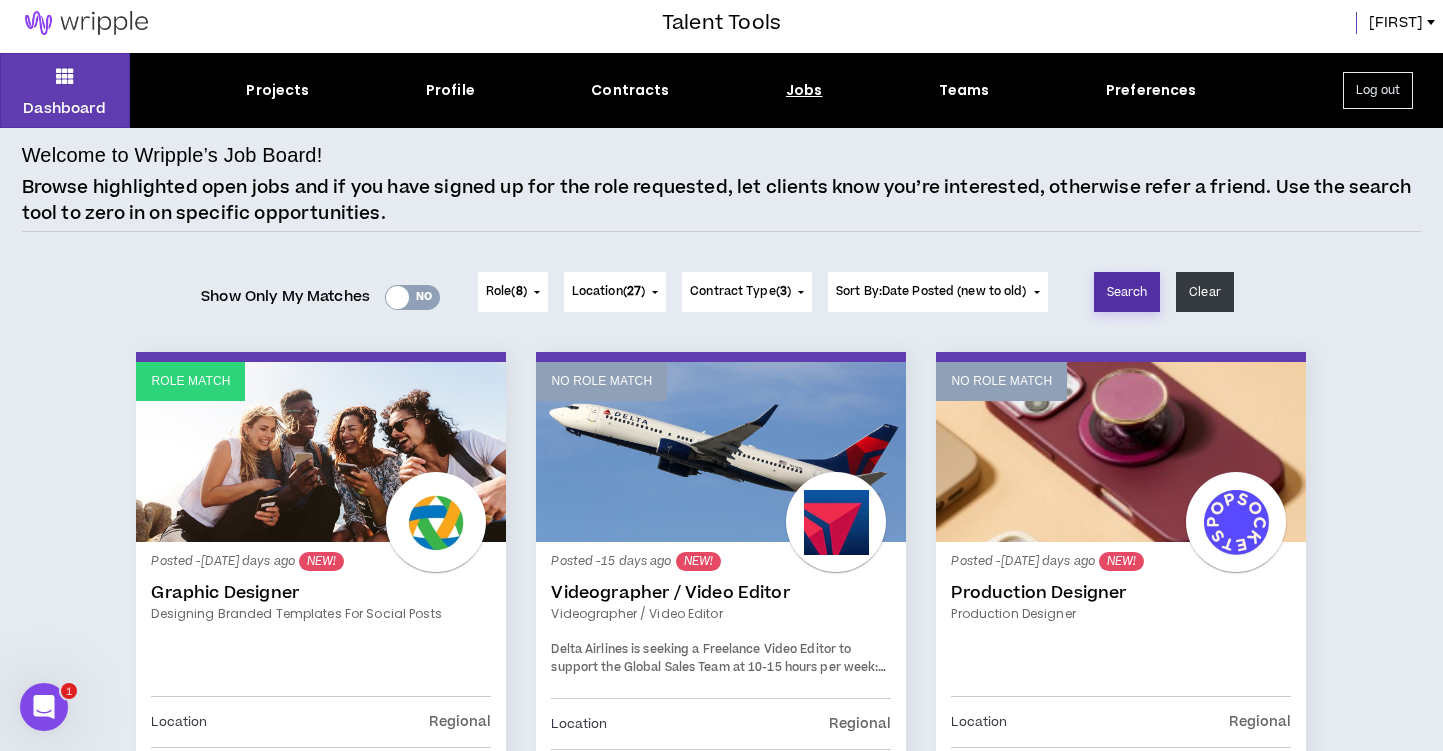 click on "Search" at bounding box center (1127, 292) 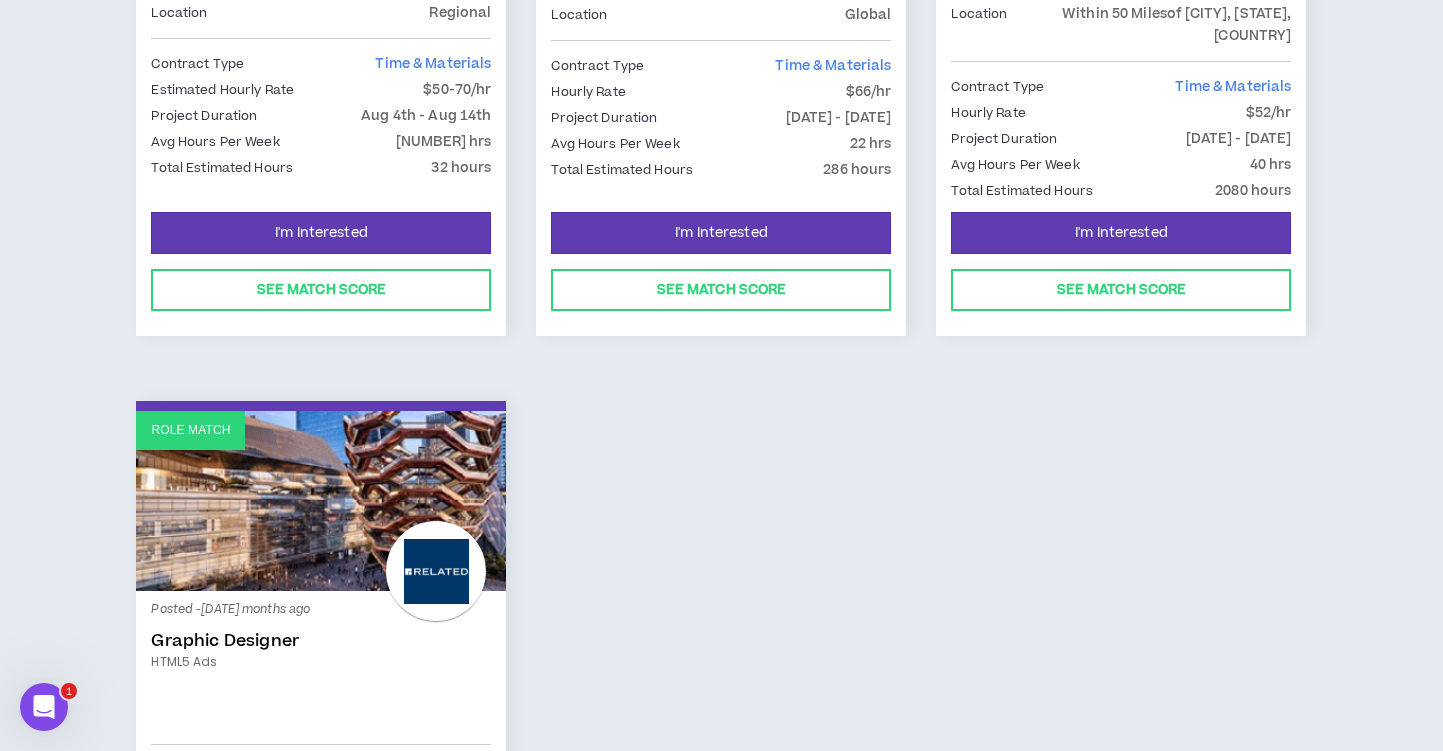 scroll, scrollTop: 0, scrollLeft: 0, axis: both 